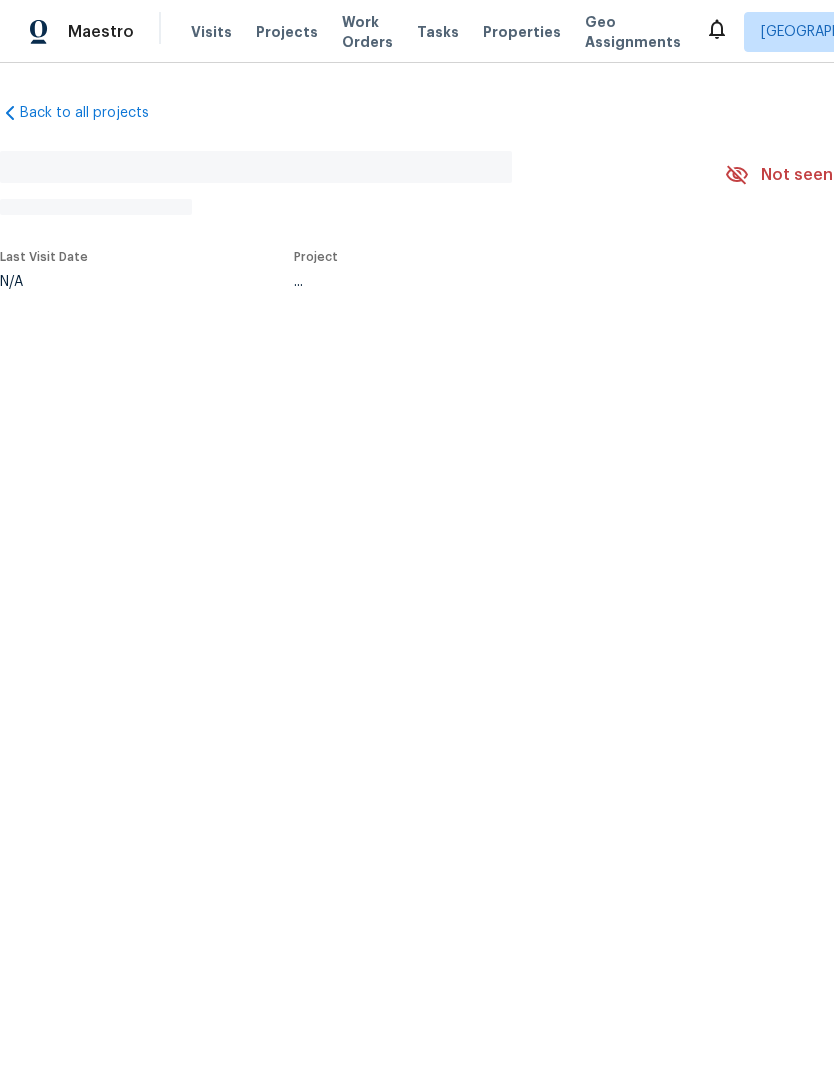 scroll, scrollTop: 0, scrollLeft: 0, axis: both 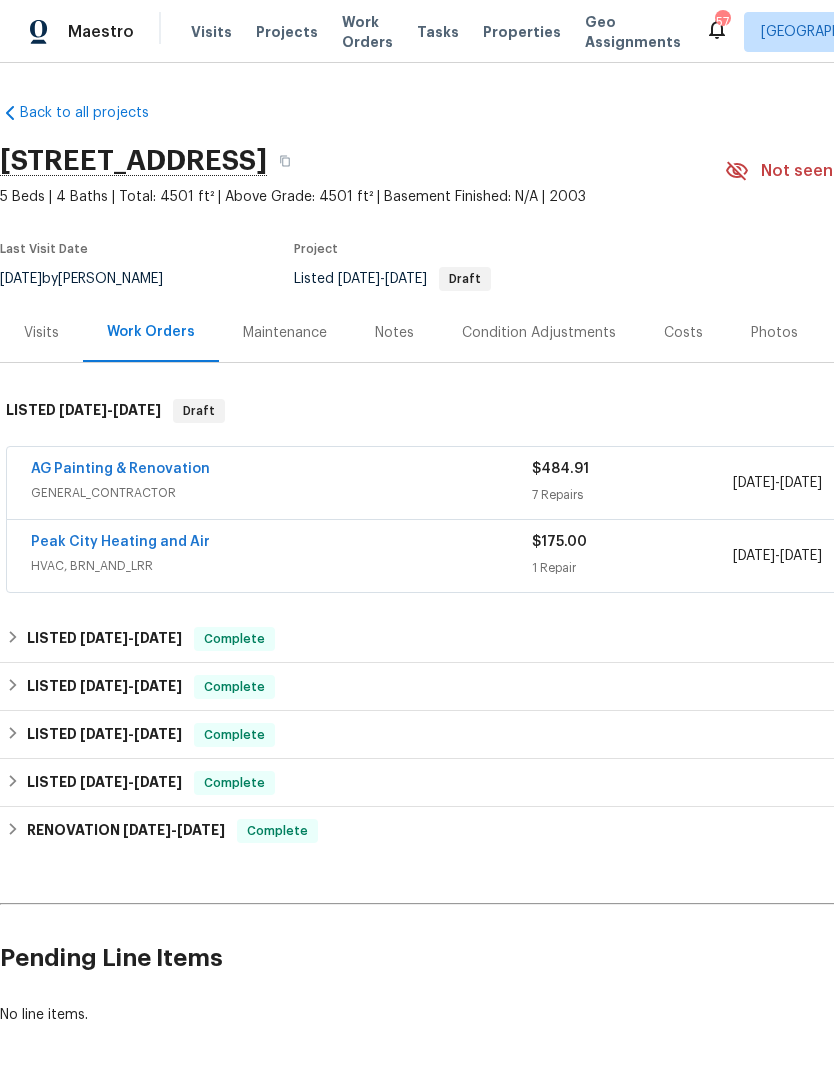 click on "AG Painting & Renovation" at bounding box center [120, 469] 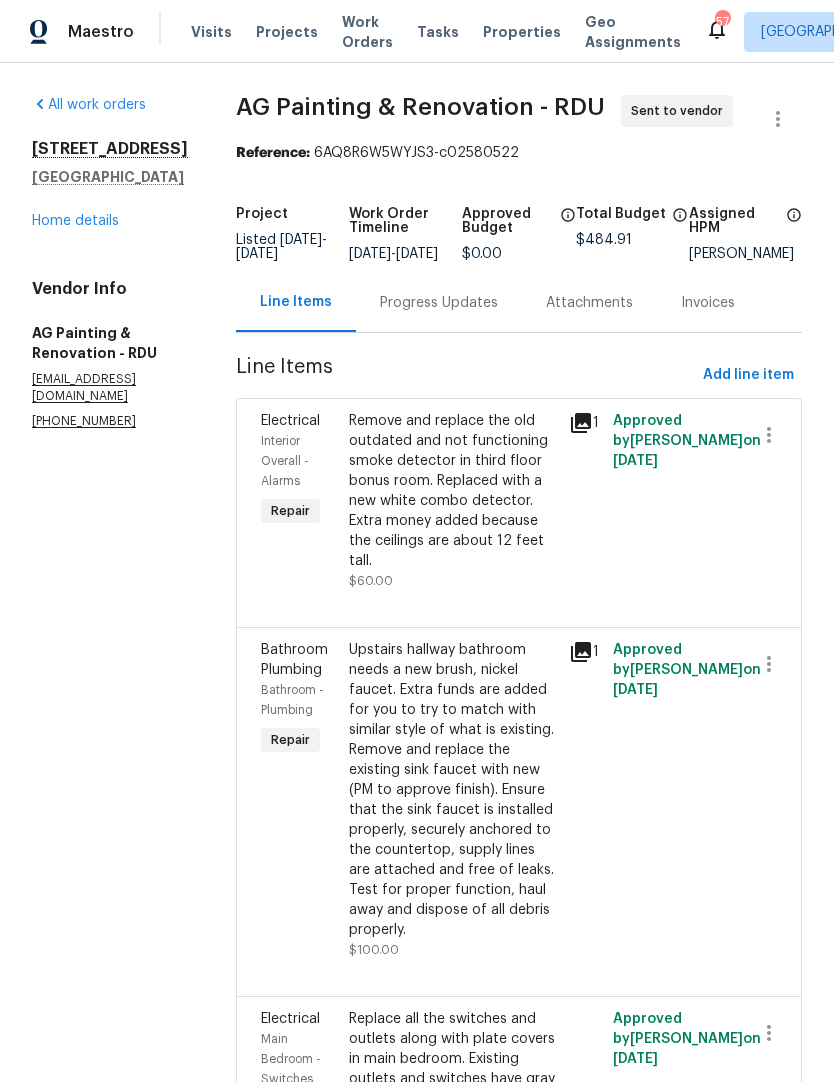scroll, scrollTop: 0, scrollLeft: 0, axis: both 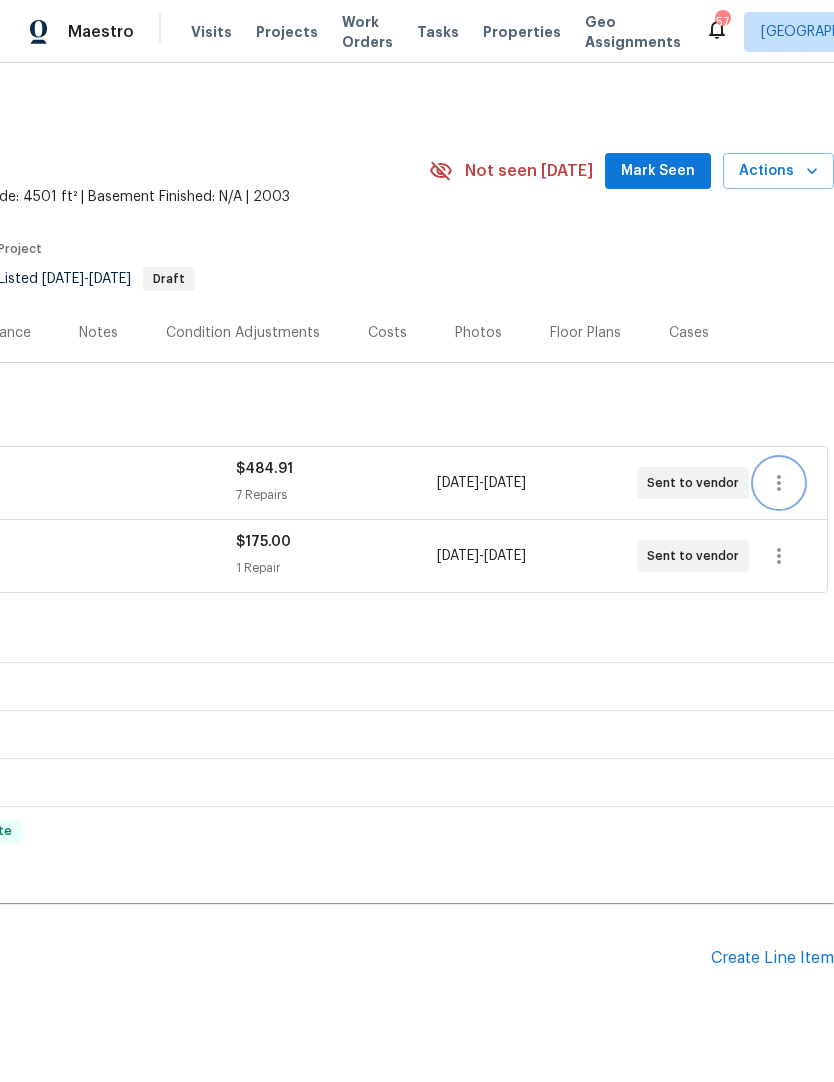 click 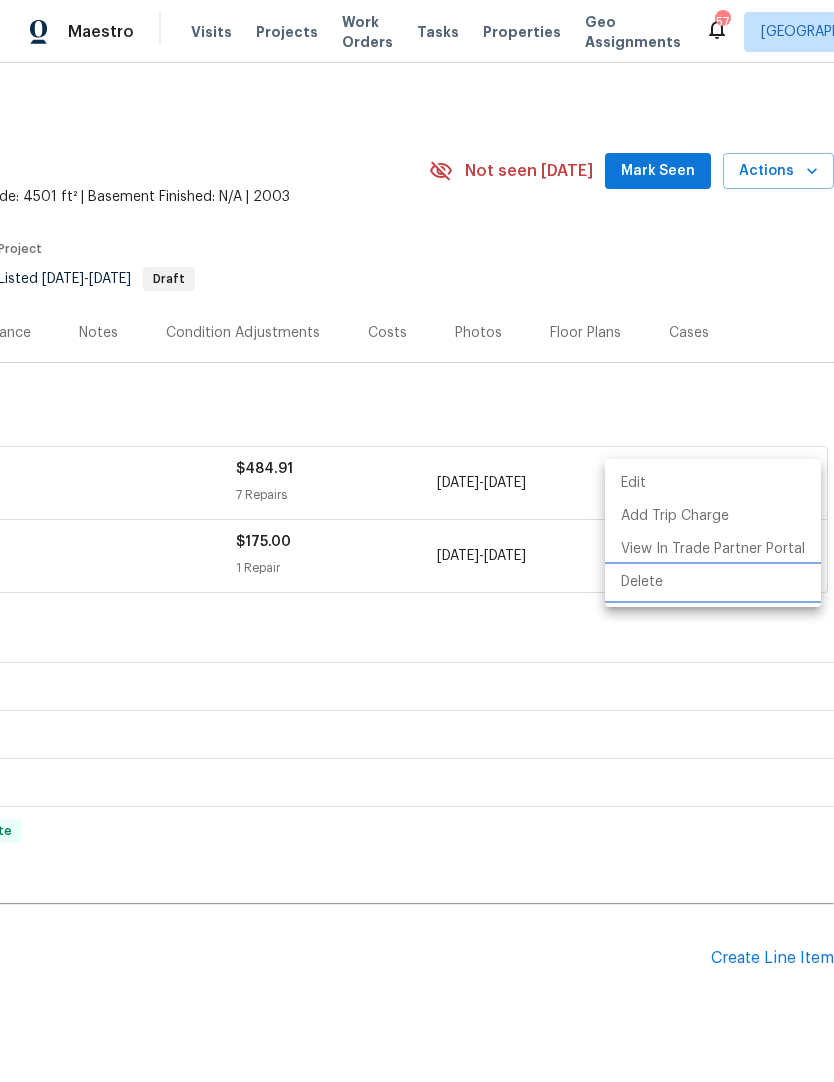 click on "Delete" at bounding box center (713, 582) 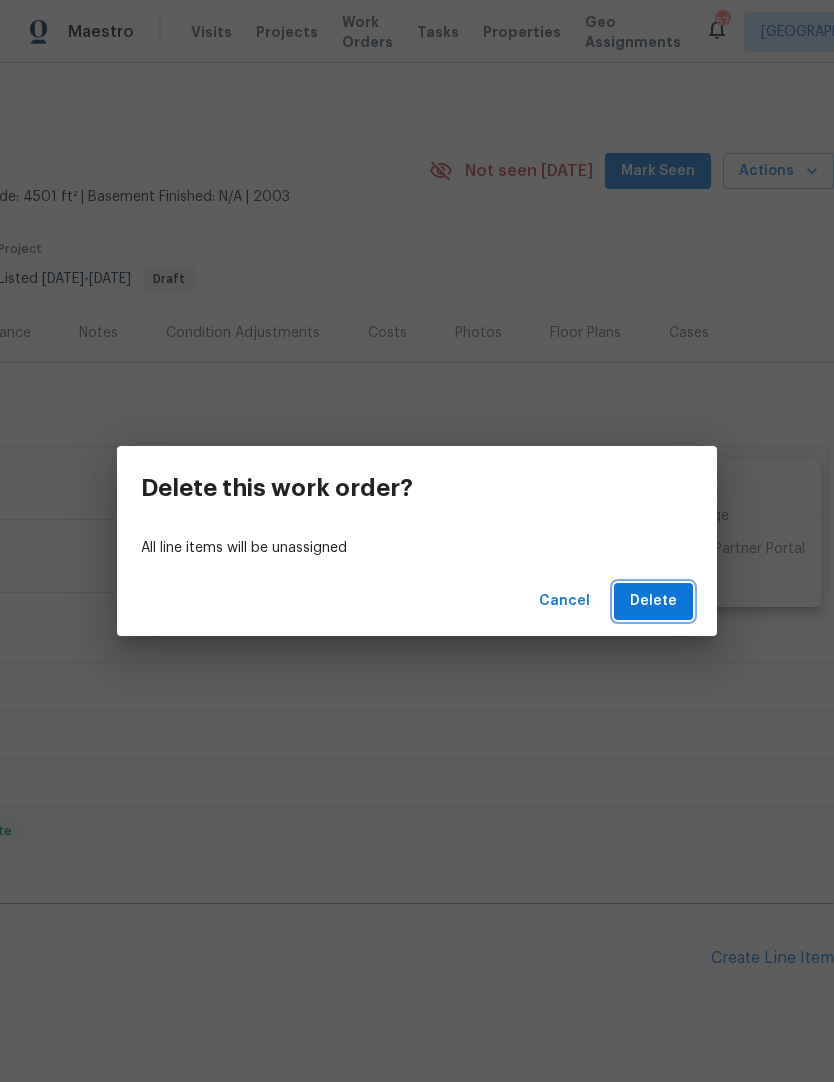 click on "Delete" at bounding box center [653, 601] 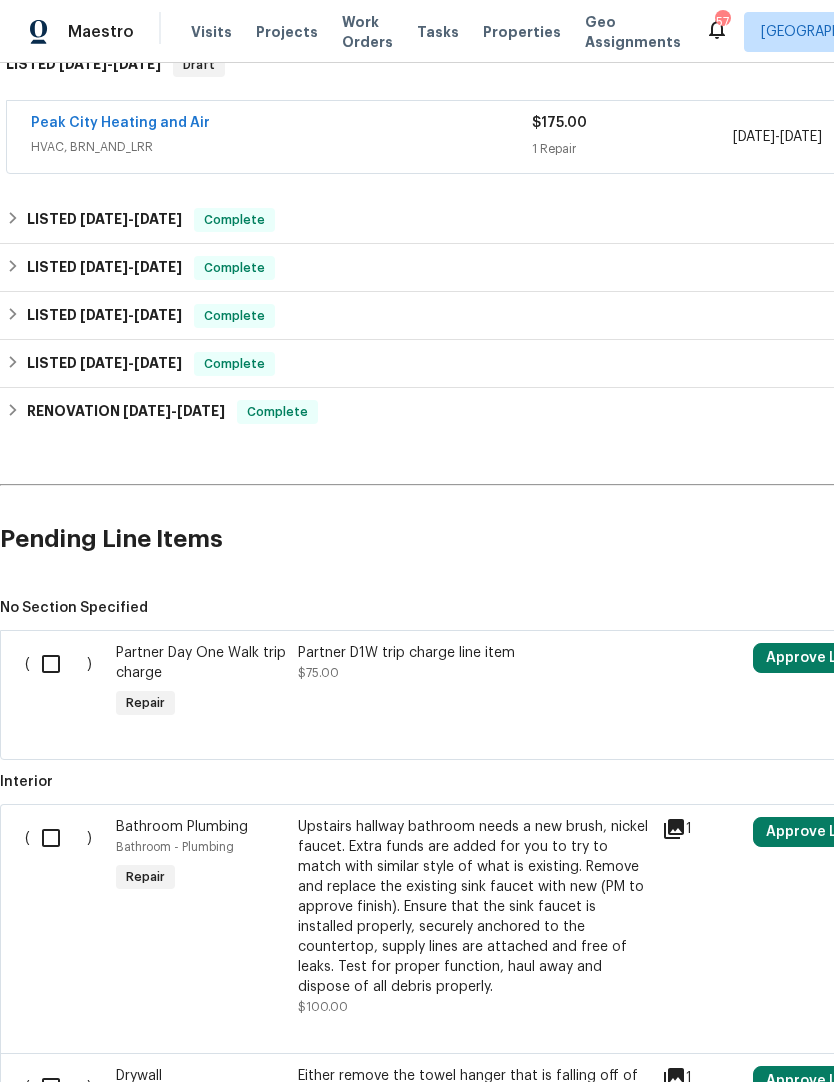 scroll, scrollTop: 347, scrollLeft: 0, axis: vertical 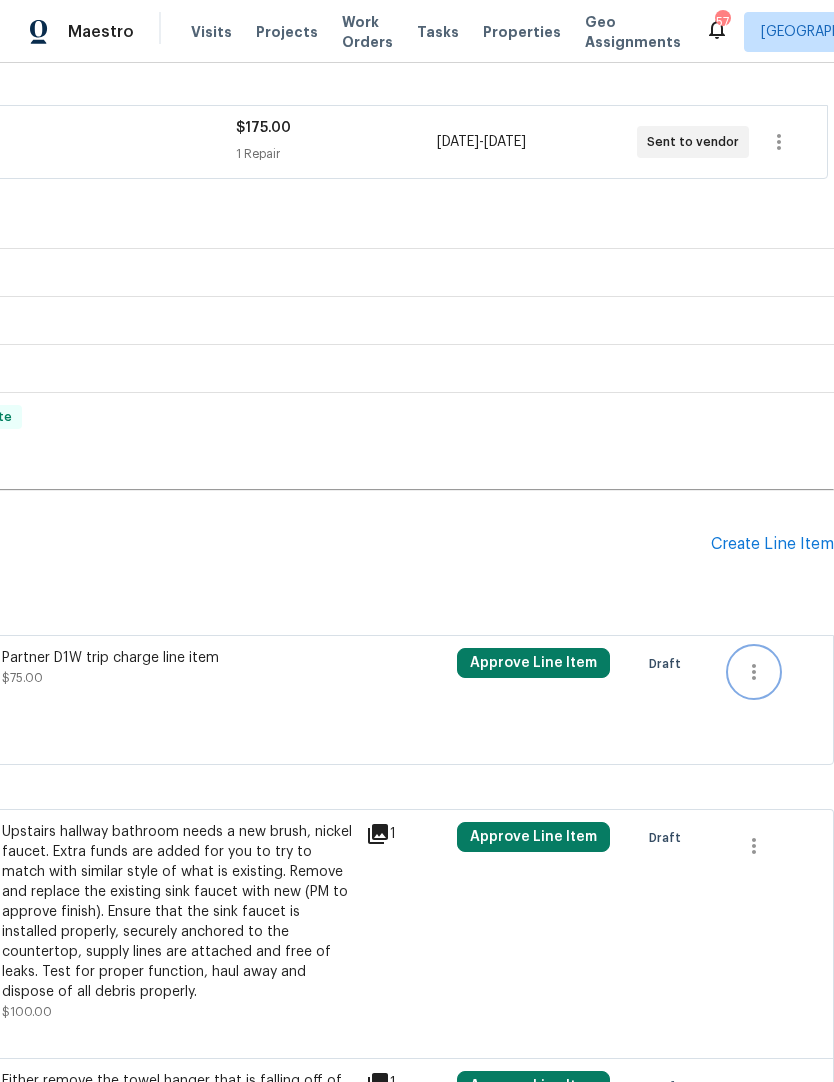 click 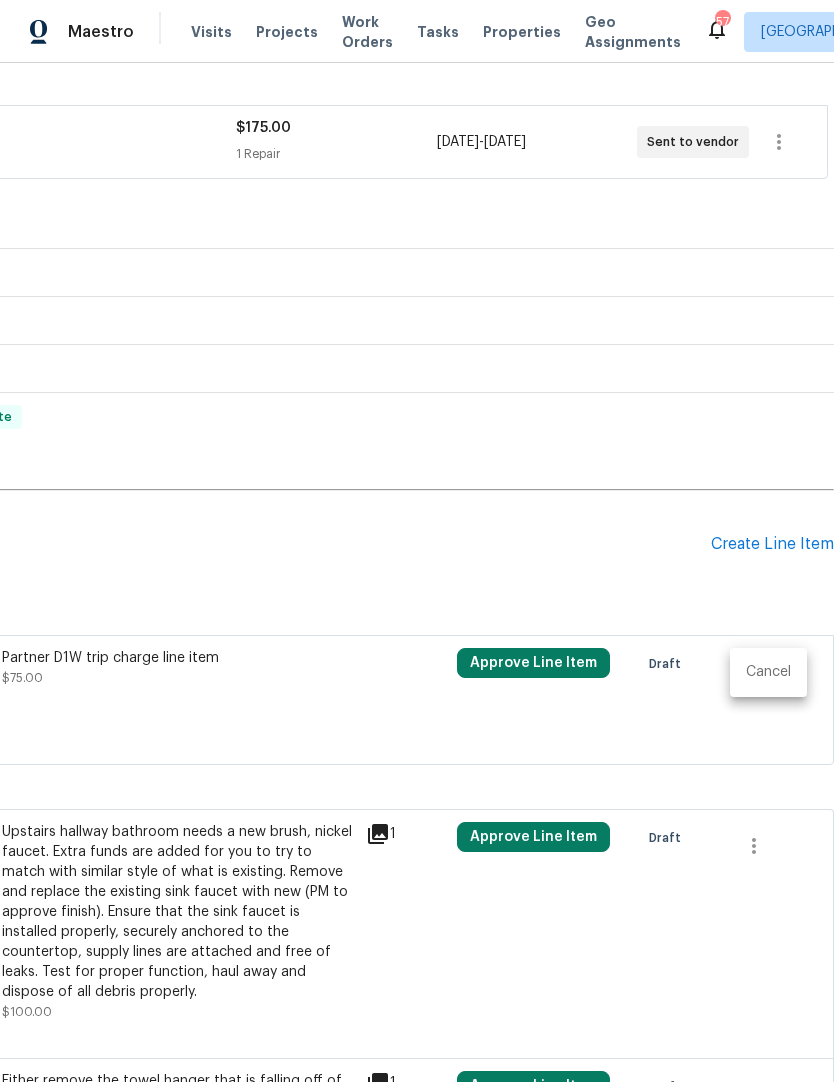 scroll, scrollTop: 340, scrollLeft: 296, axis: both 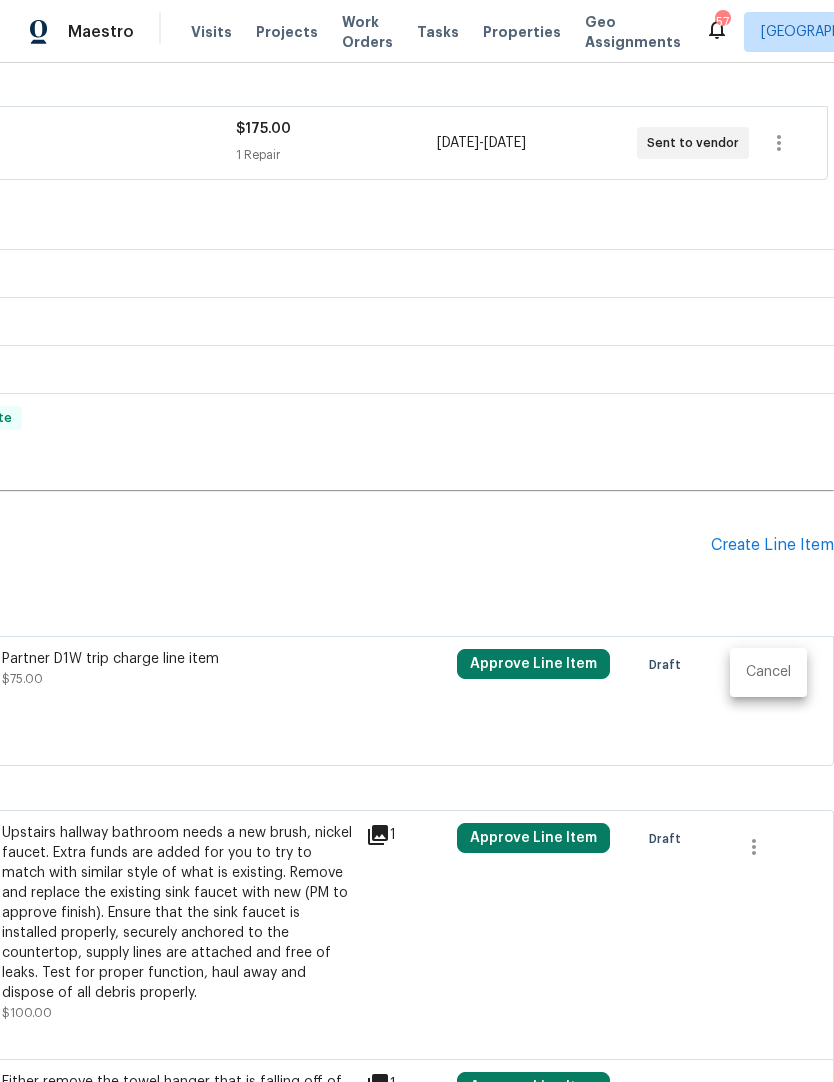 click on "Cancel" at bounding box center [768, 672] 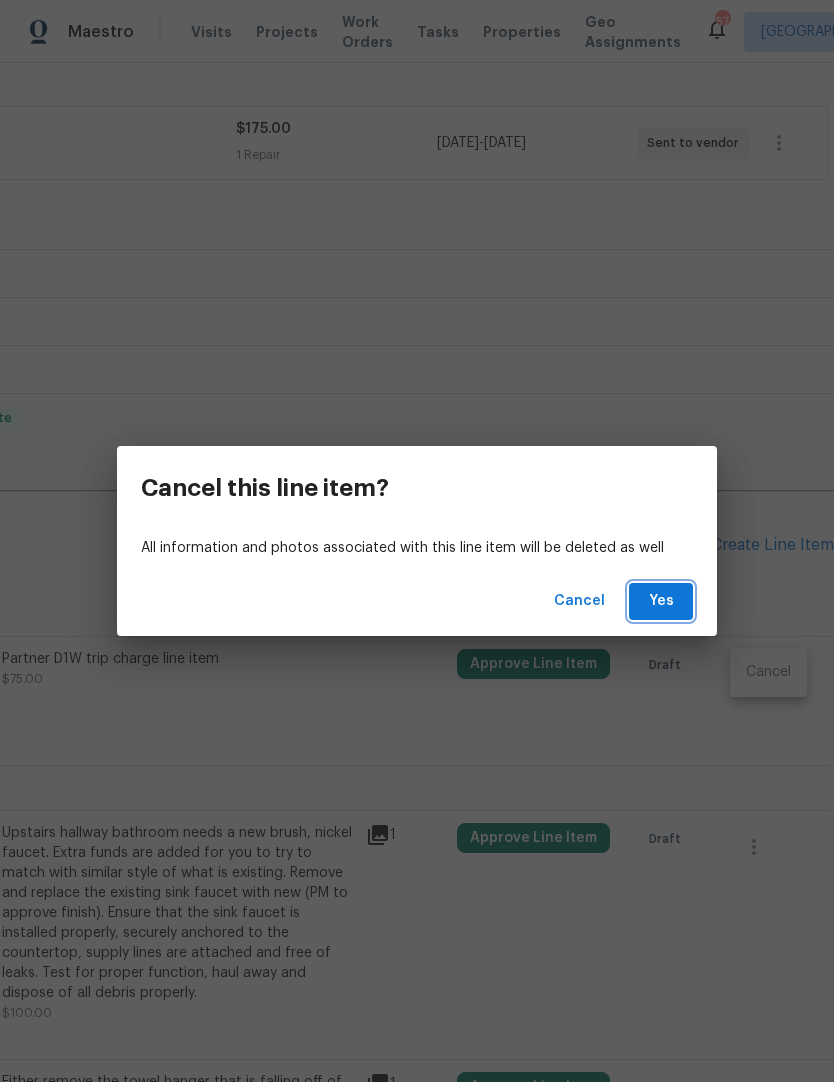 click on "Yes" at bounding box center (661, 601) 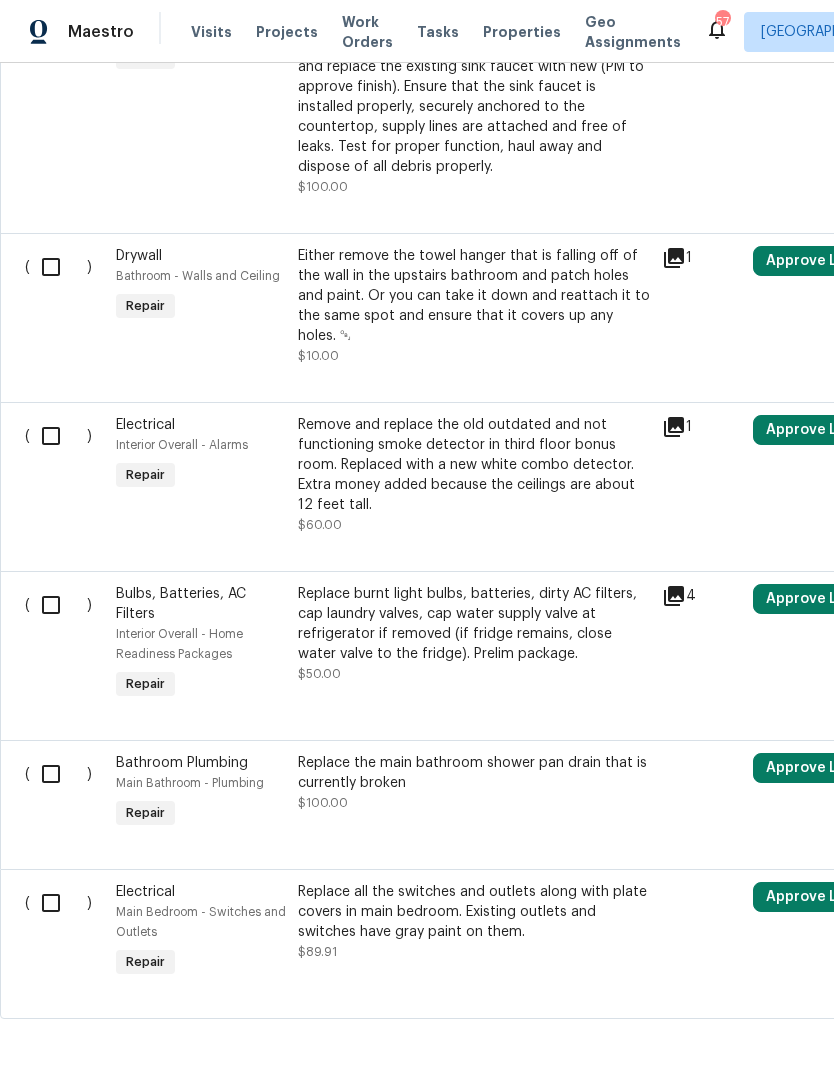 scroll, scrollTop: 990, scrollLeft: 0, axis: vertical 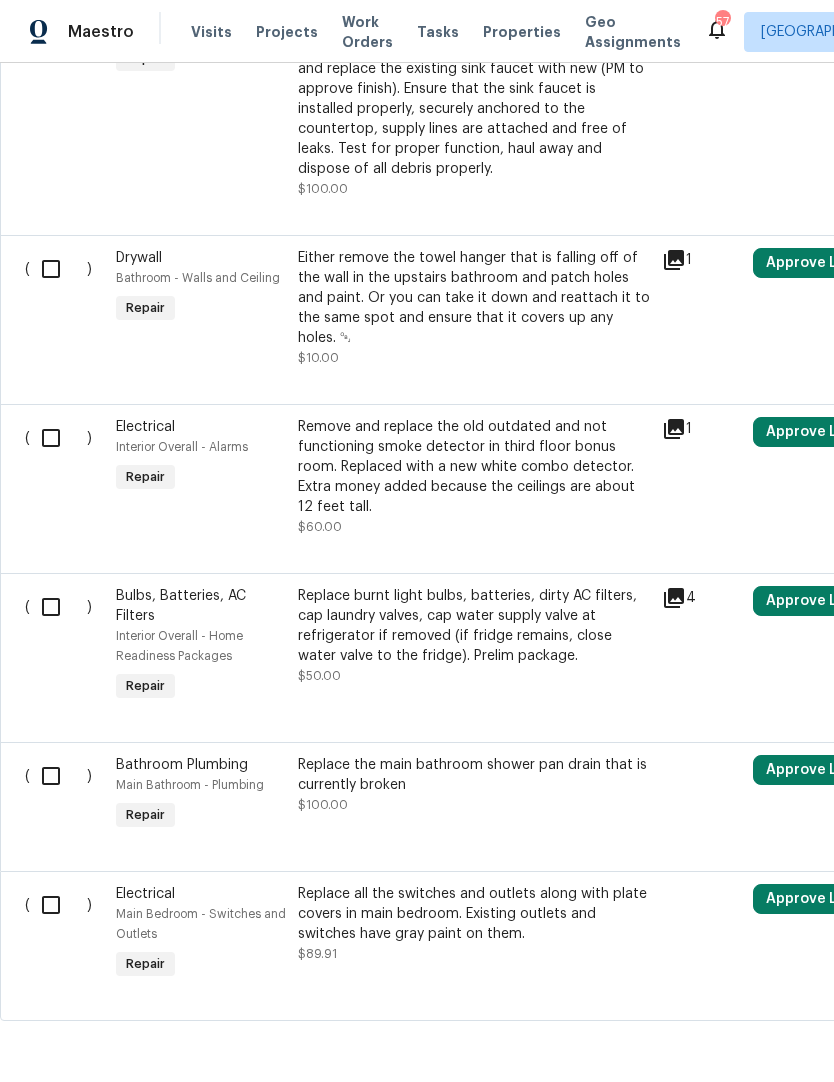 click at bounding box center [58, 905] 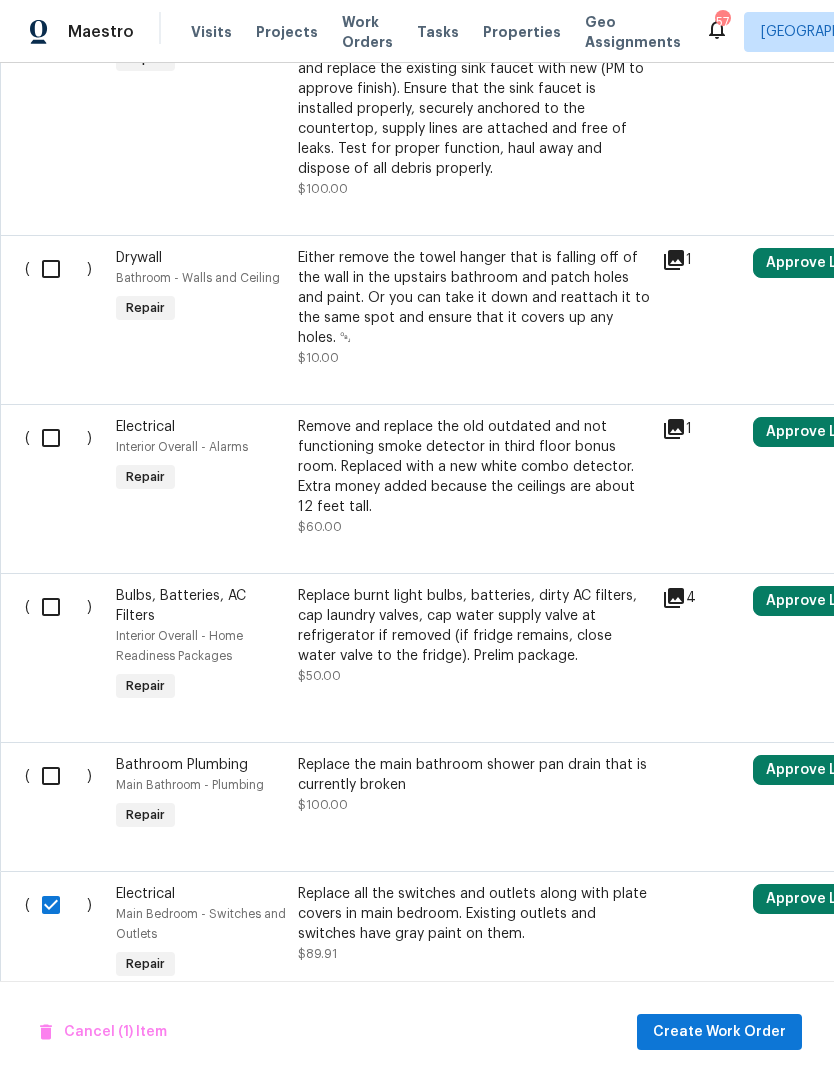 click at bounding box center [58, 776] 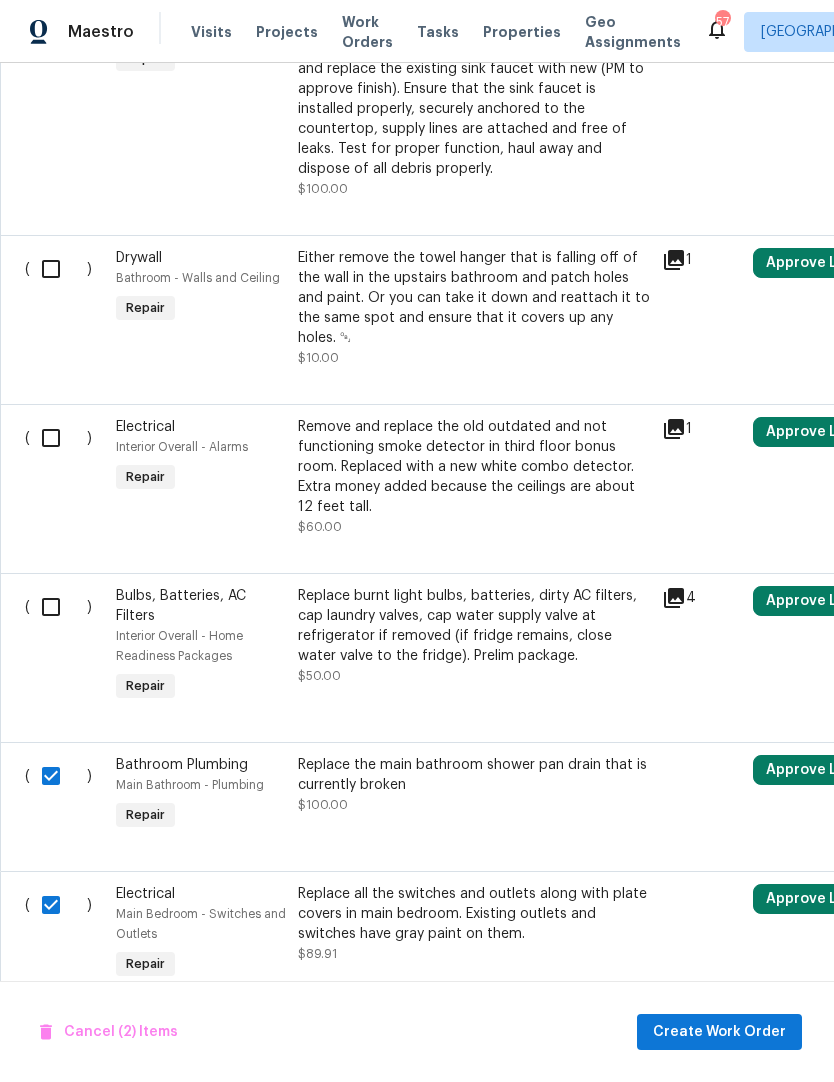 click at bounding box center [58, 607] 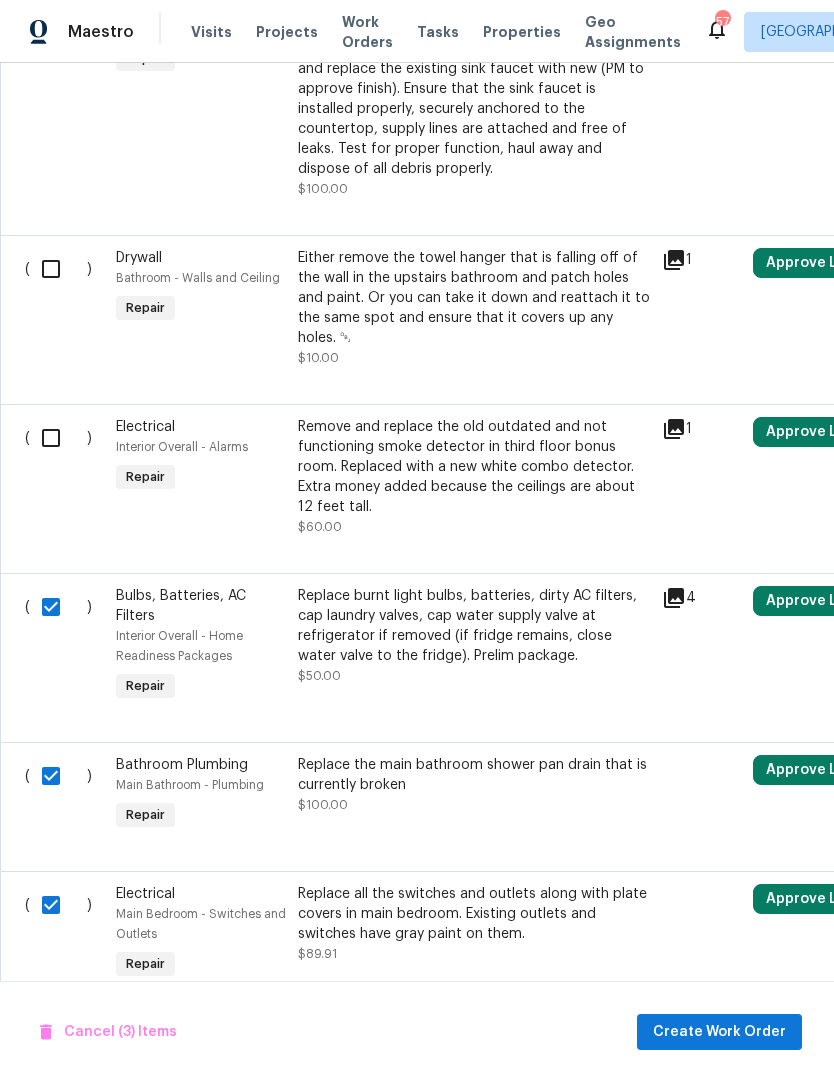 click at bounding box center (58, 438) 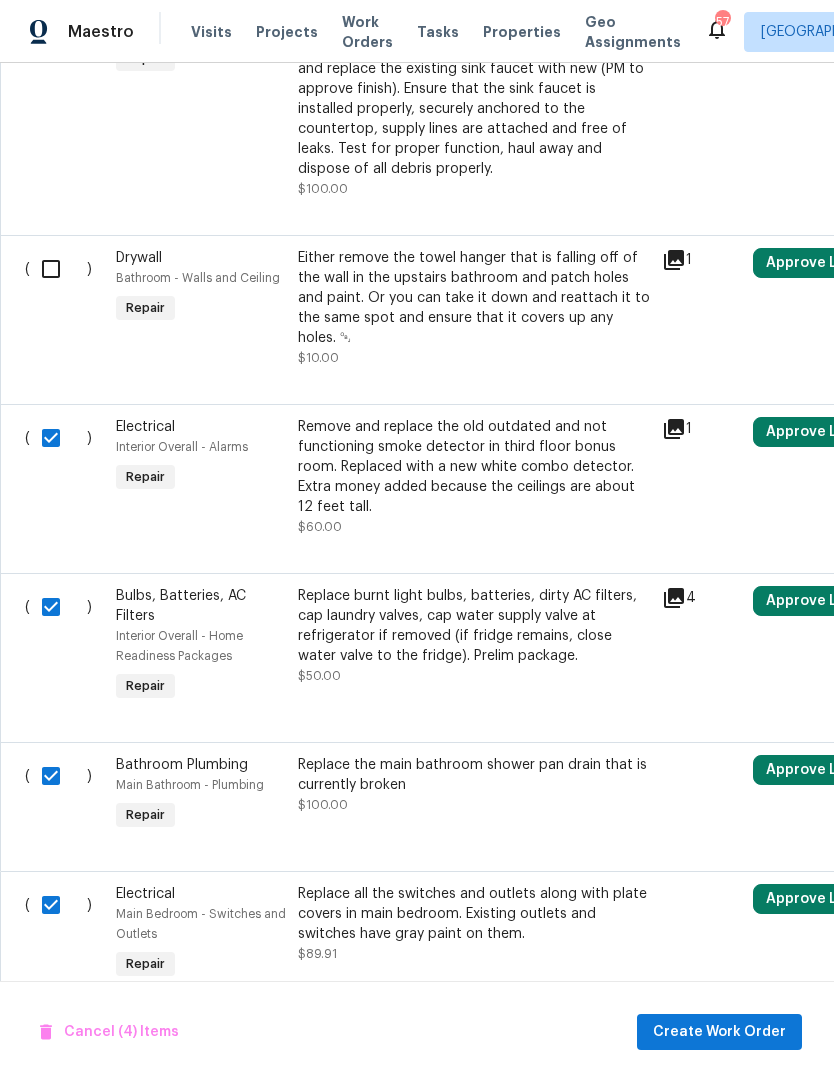 click at bounding box center [58, 269] 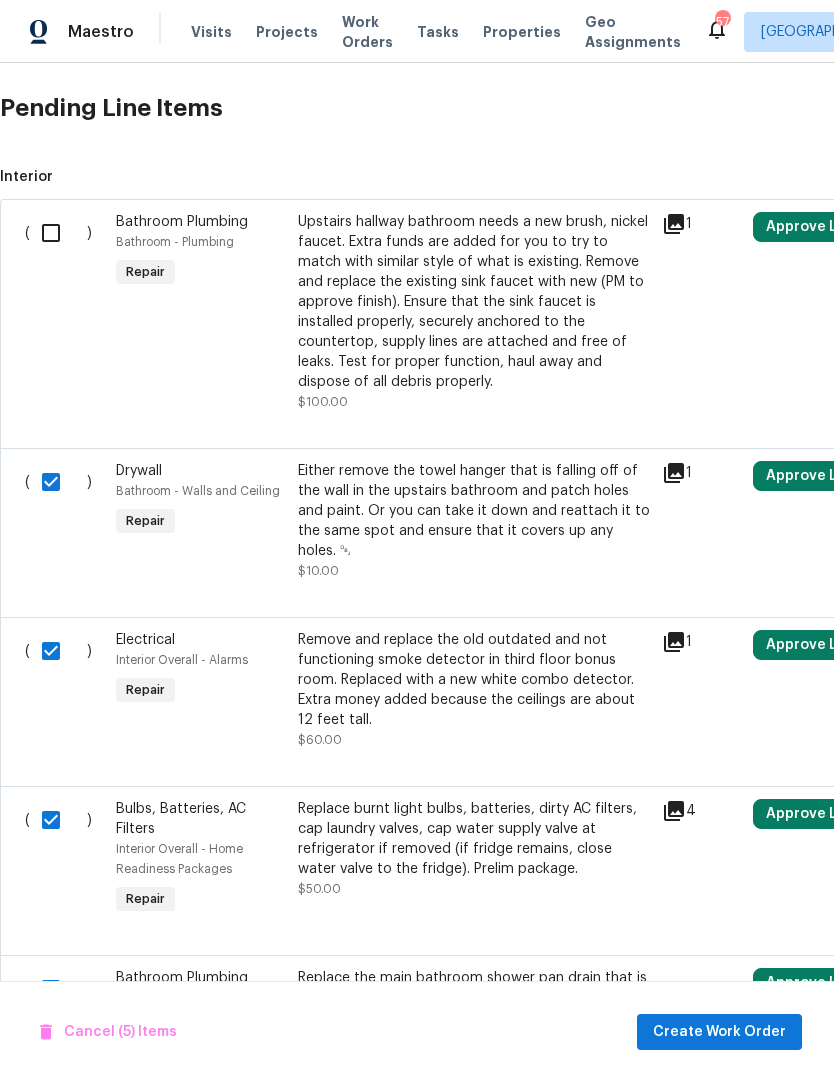 scroll, scrollTop: 746, scrollLeft: 22, axis: both 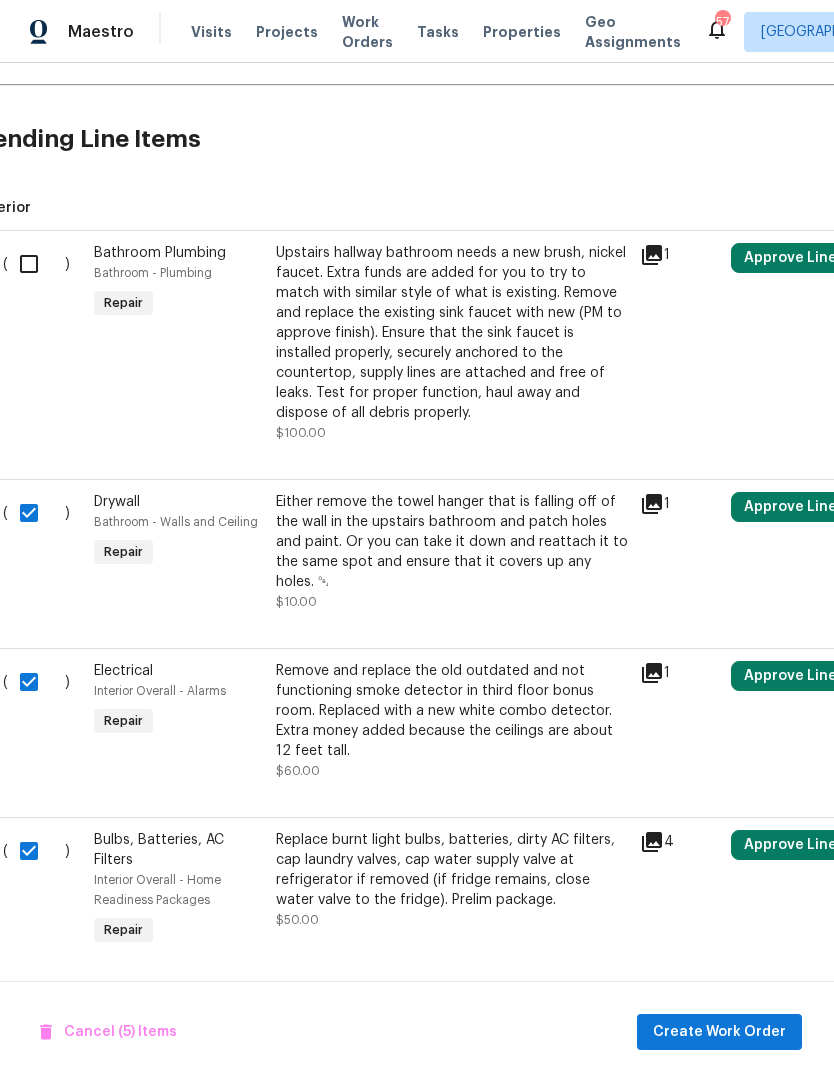click at bounding box center [36, 264] 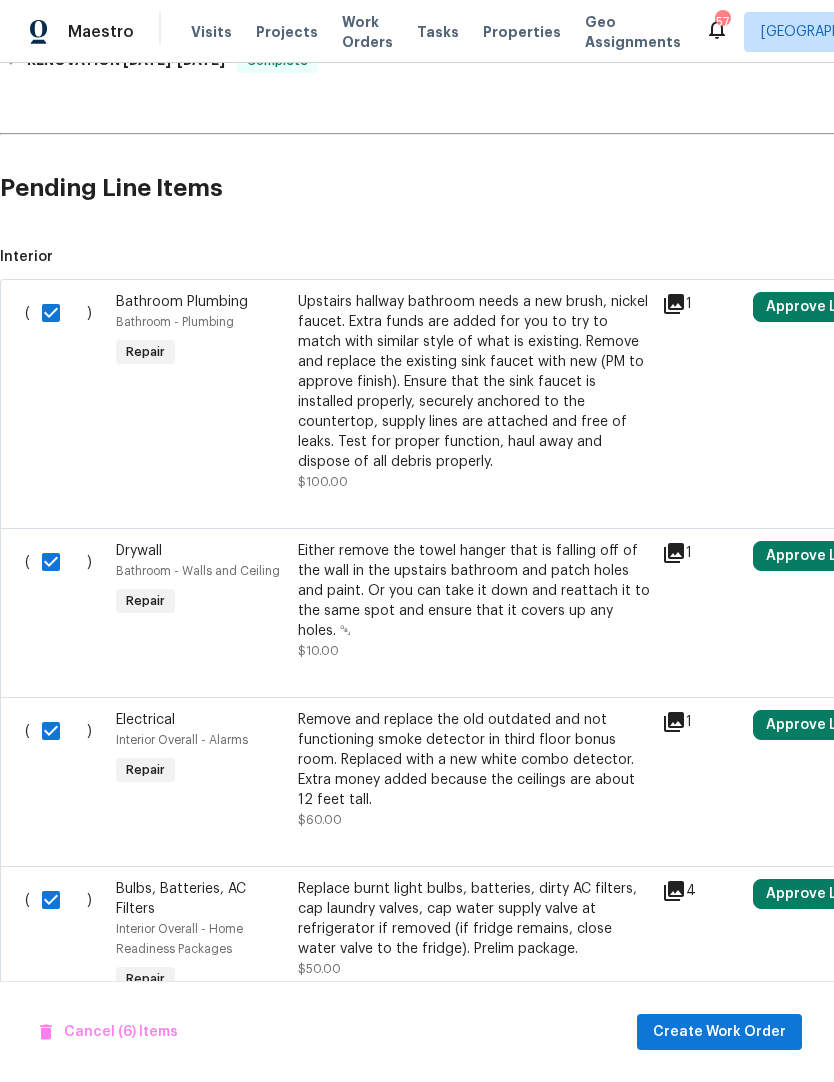 scroll, scrollTop: 686, scrollLeft: -1, axis: both 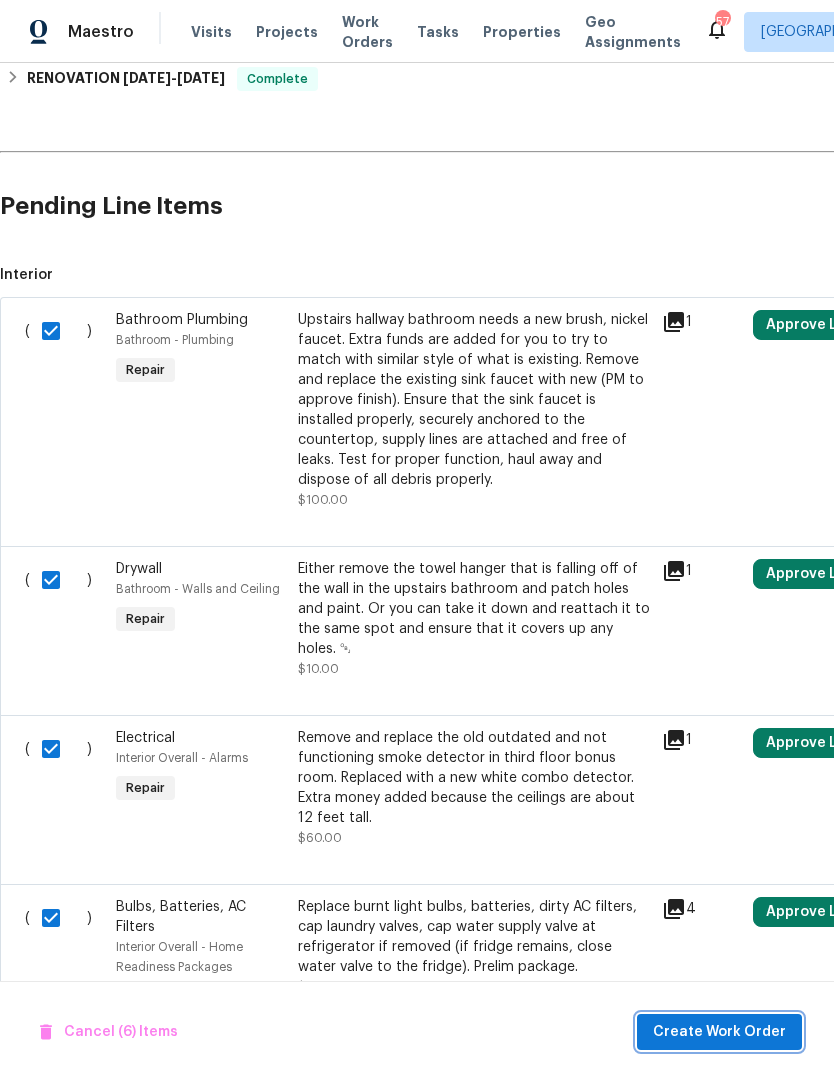 click on "Create Work Order" at bounding box center (719, 1032) 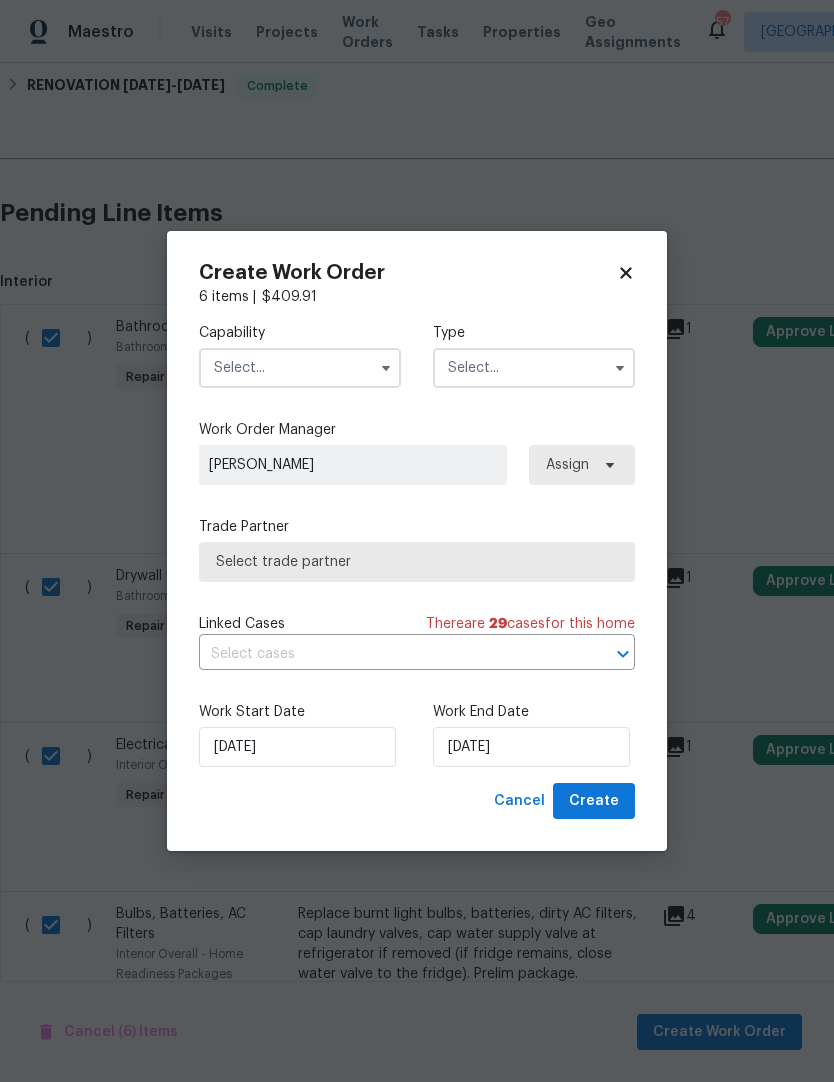 scroll, scrollTop: 671, scrollLeft: 0, axis: vertical 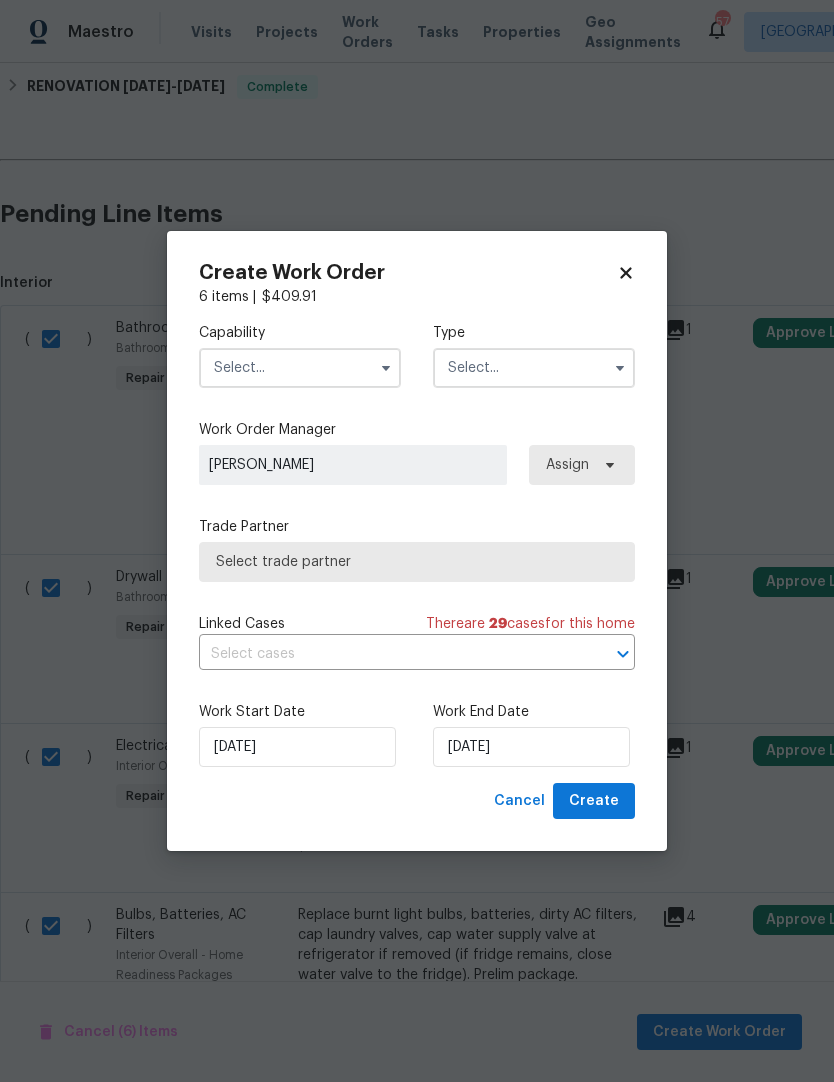 click at bounding box center [300, 368] 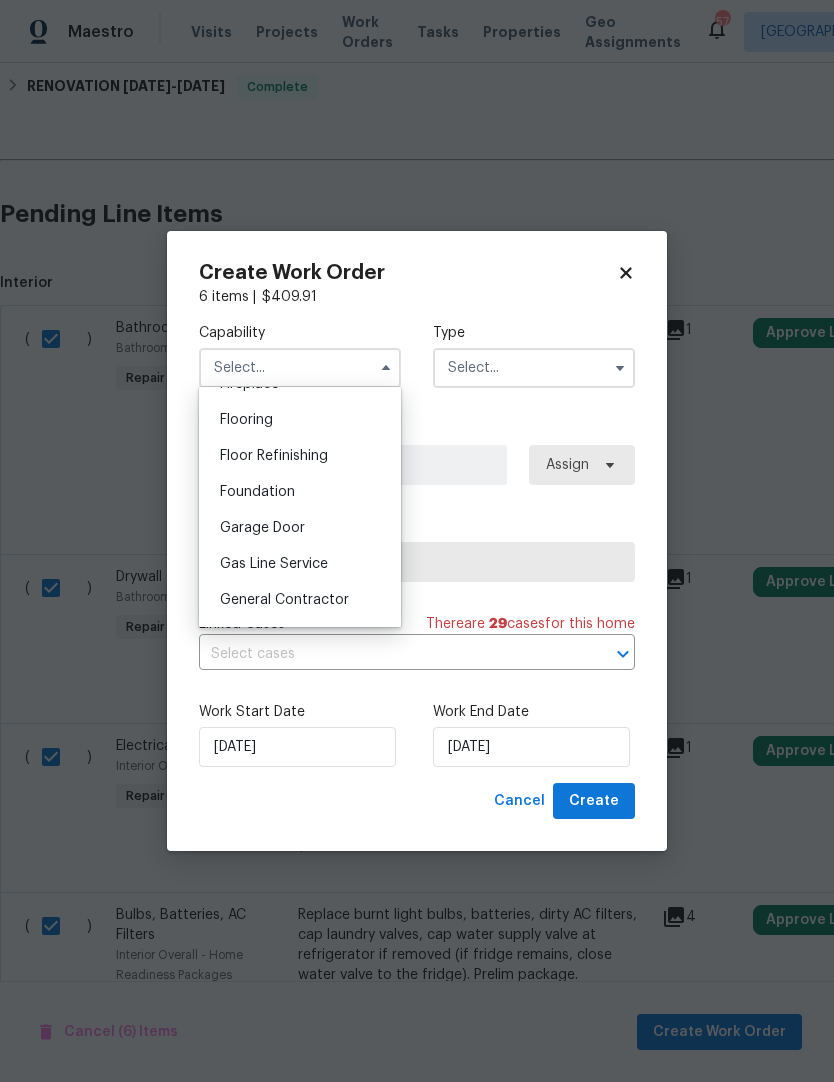 scroll, scrollTop: 796, scrollLeft: 0, axis: vertical 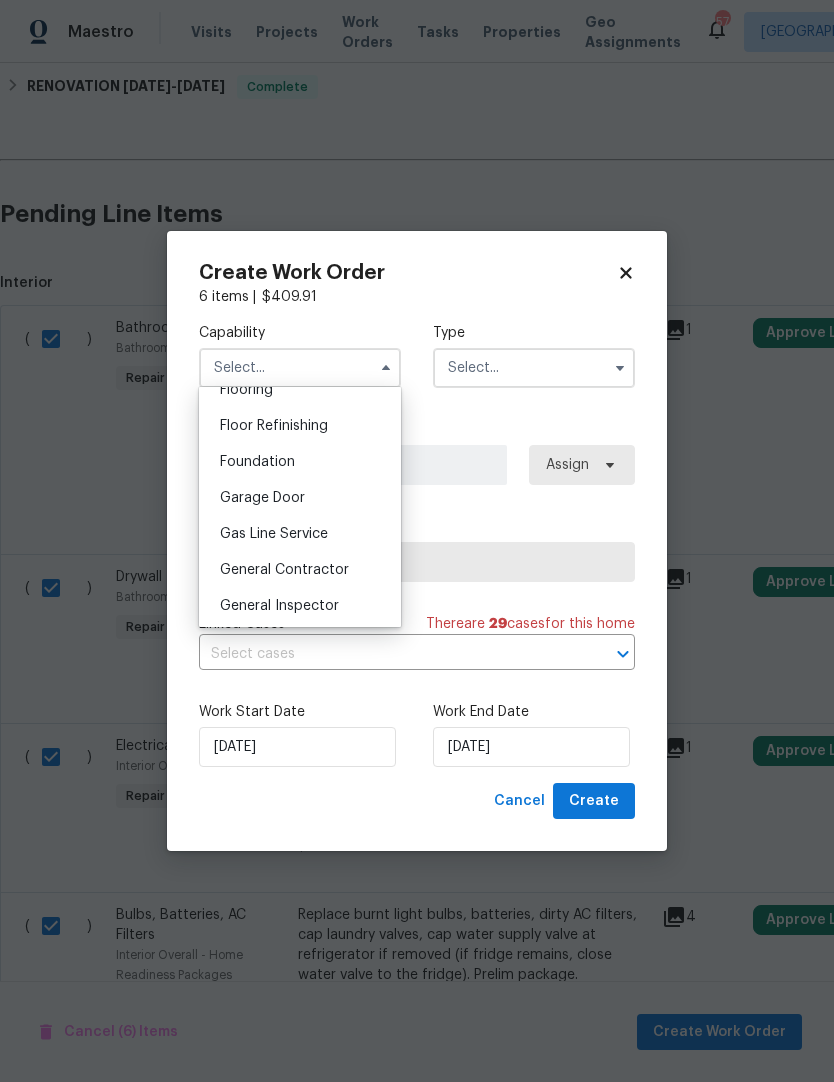 click on "General Contractor" at bounding box center (284, 570) 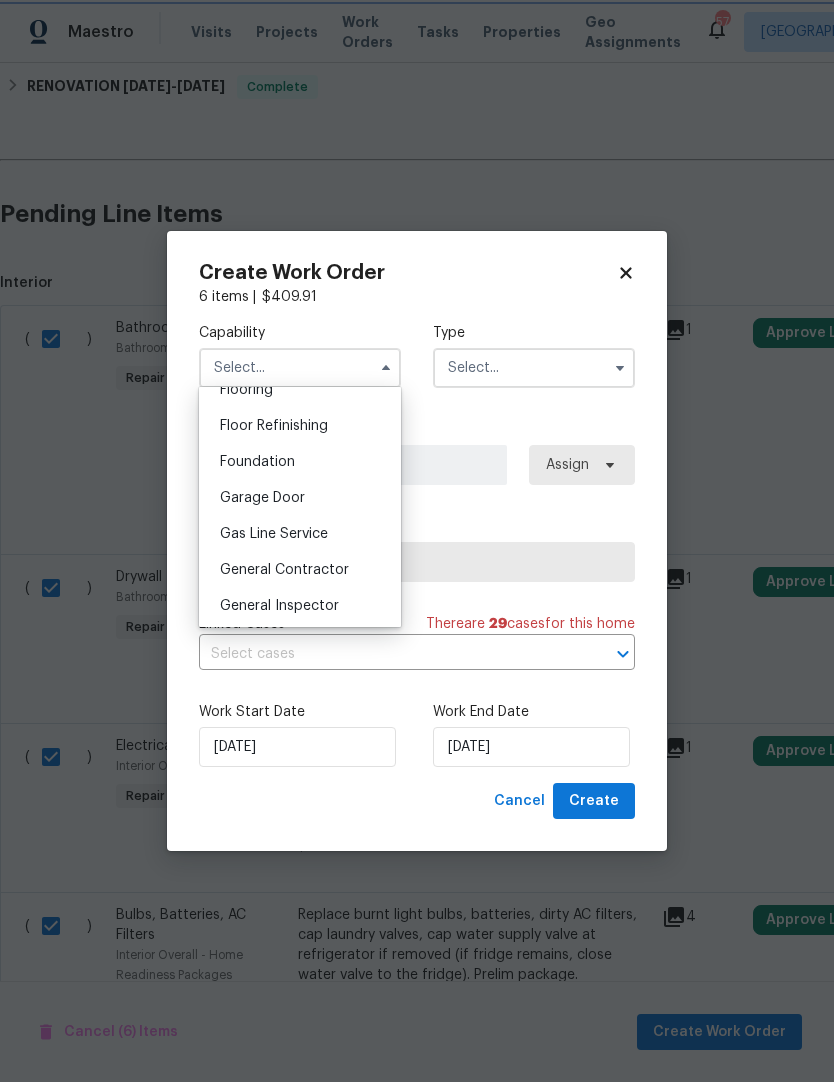 type on "General Contractor" 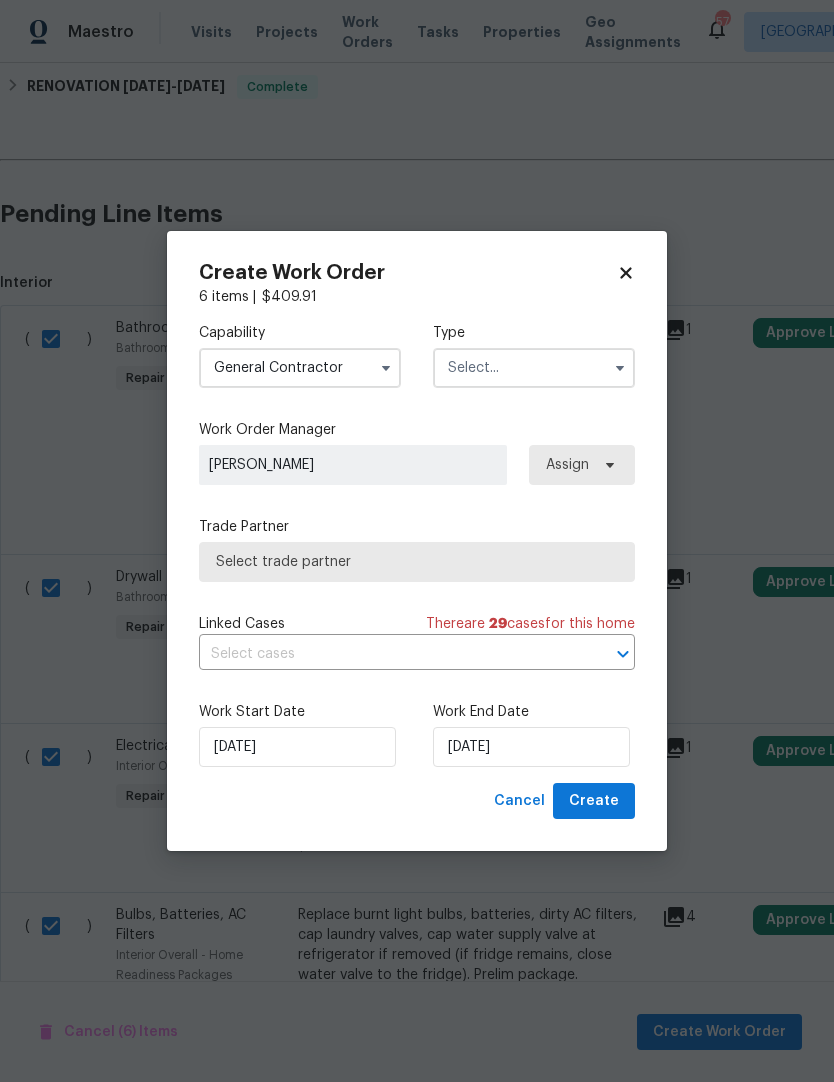 click at bounding box center (534, 368) 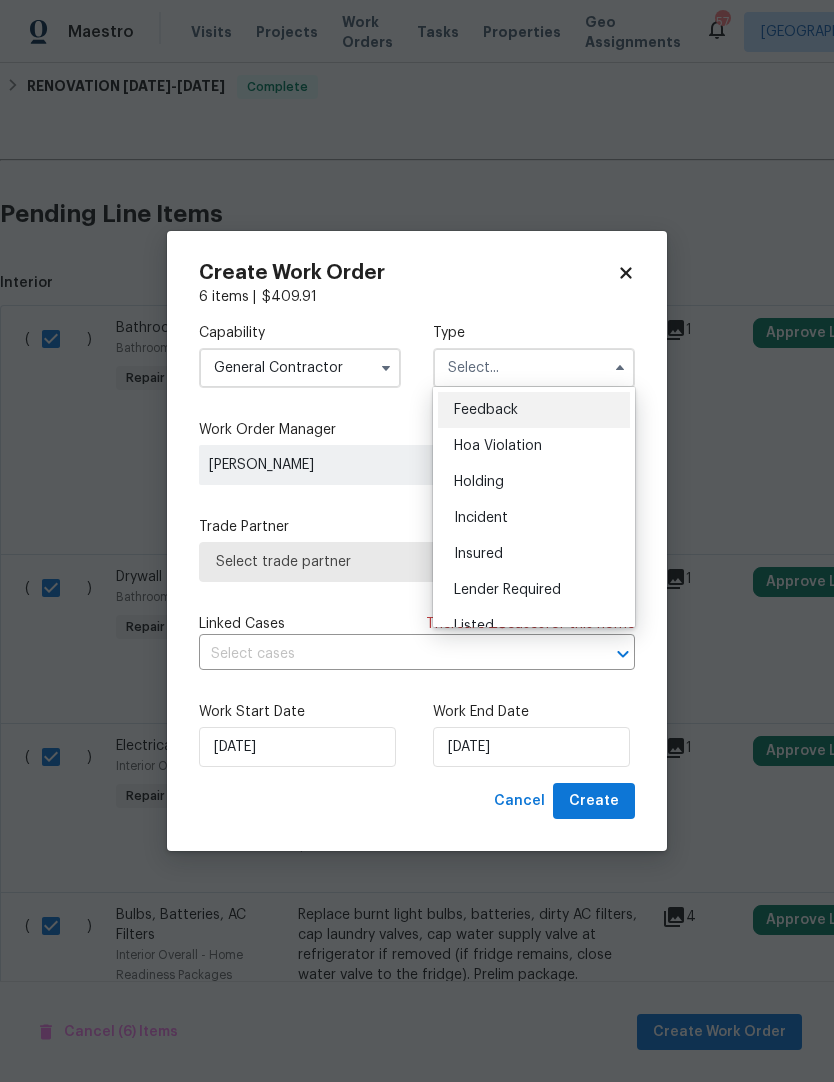 scroll, scrollTop: 45, scrollLeft: 0, axis: vertical 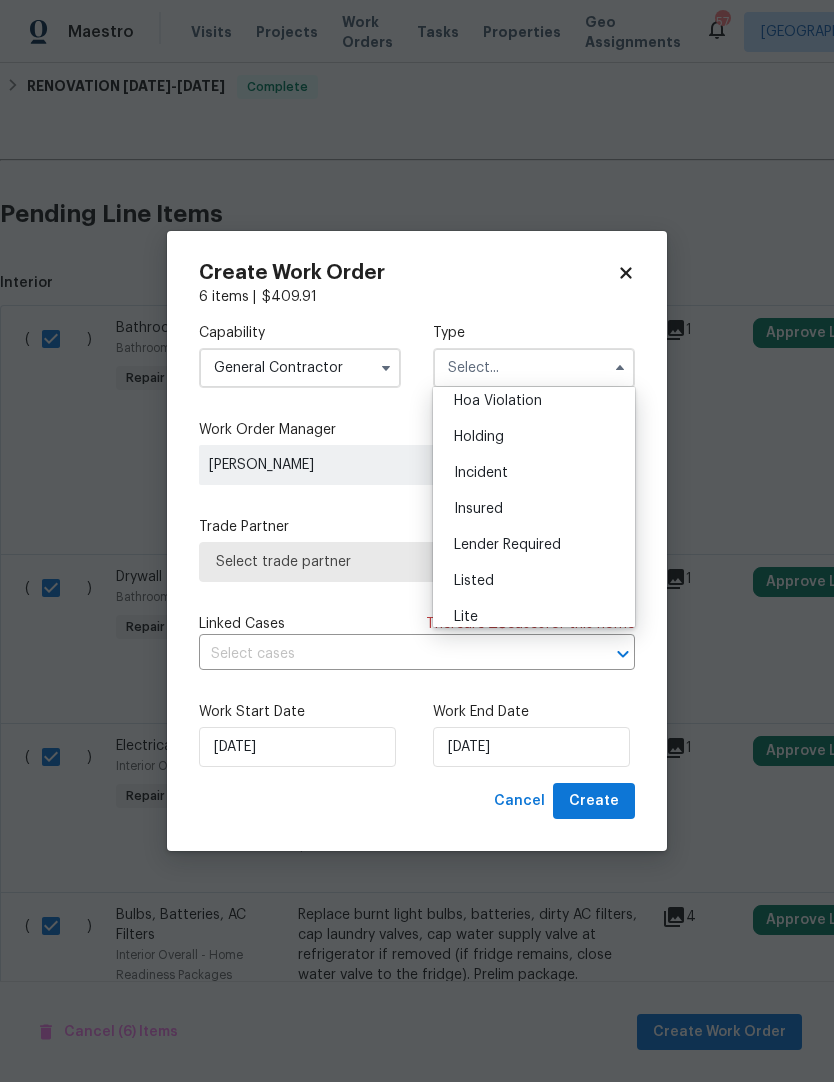 click on "Listed" at bounding box center [534, 581] 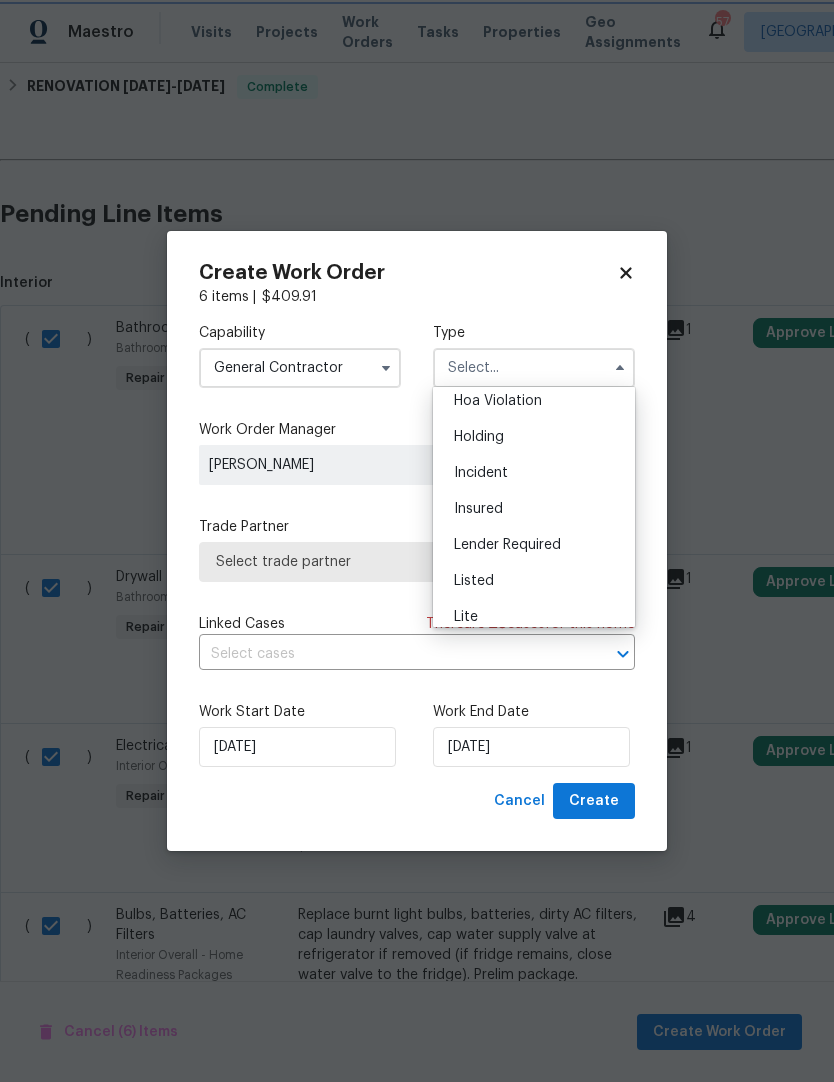 type on "Listed" 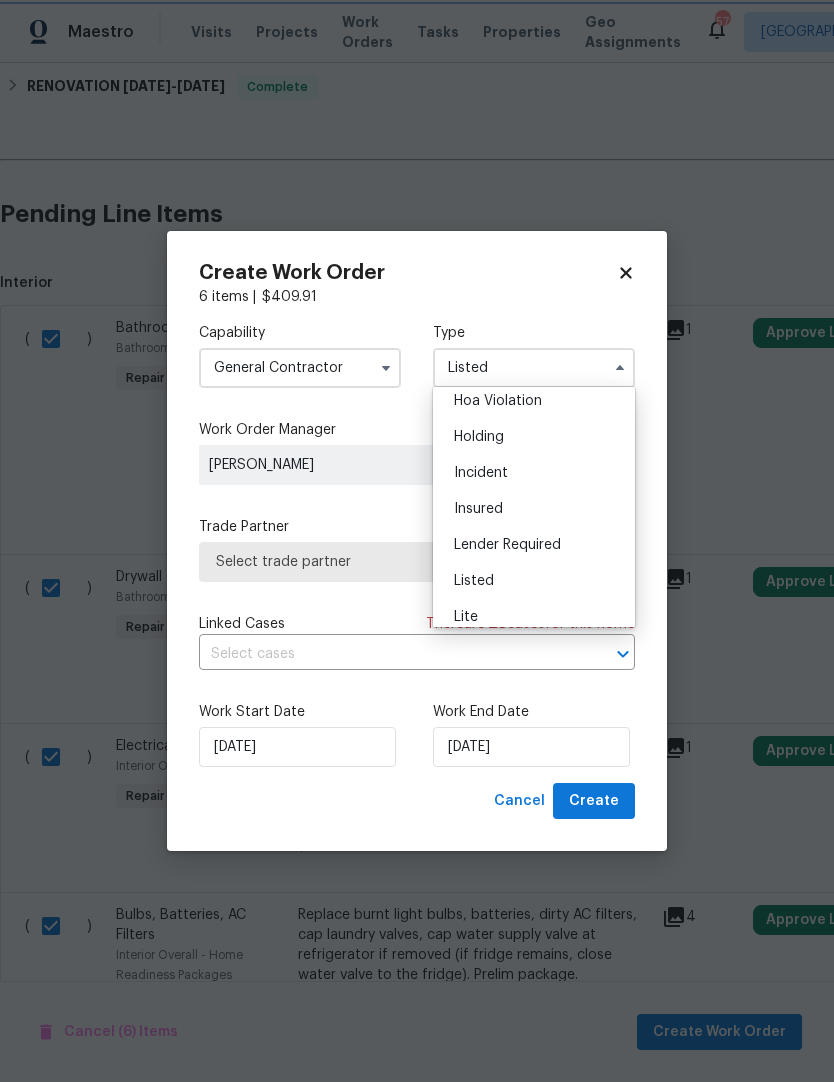 scroll, scrollTop: 0, scrollLeft: 0, axis: both 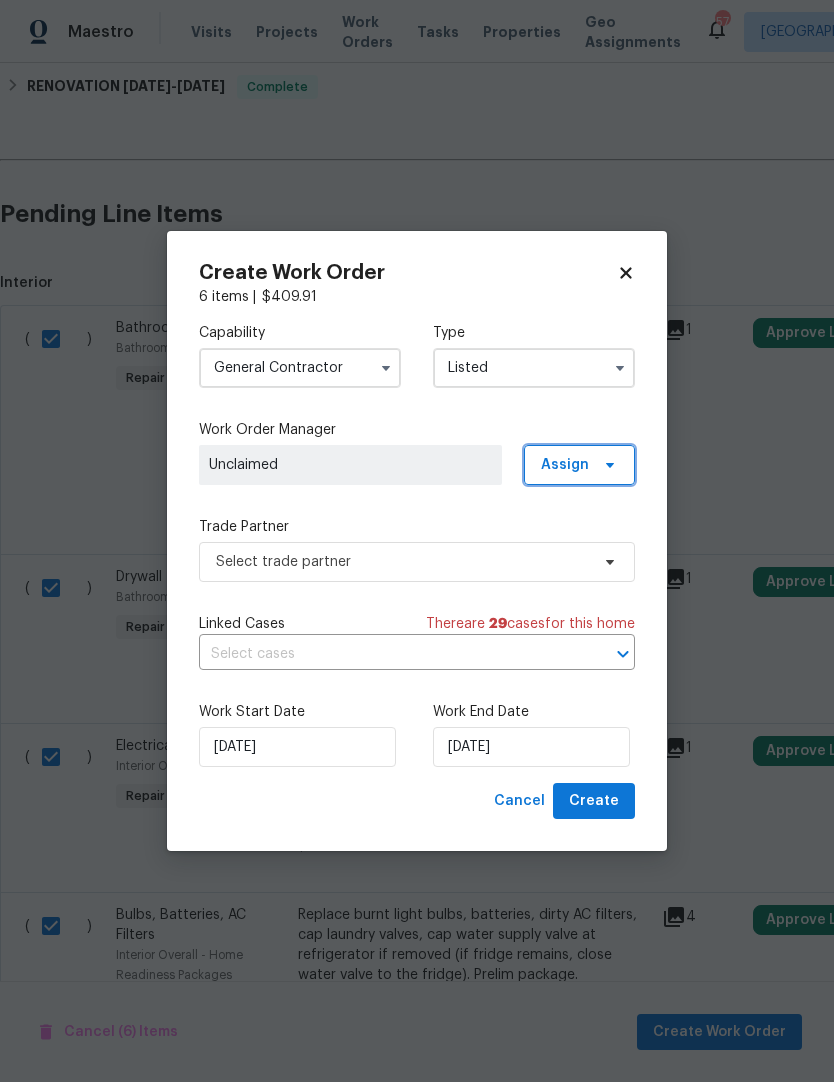 click 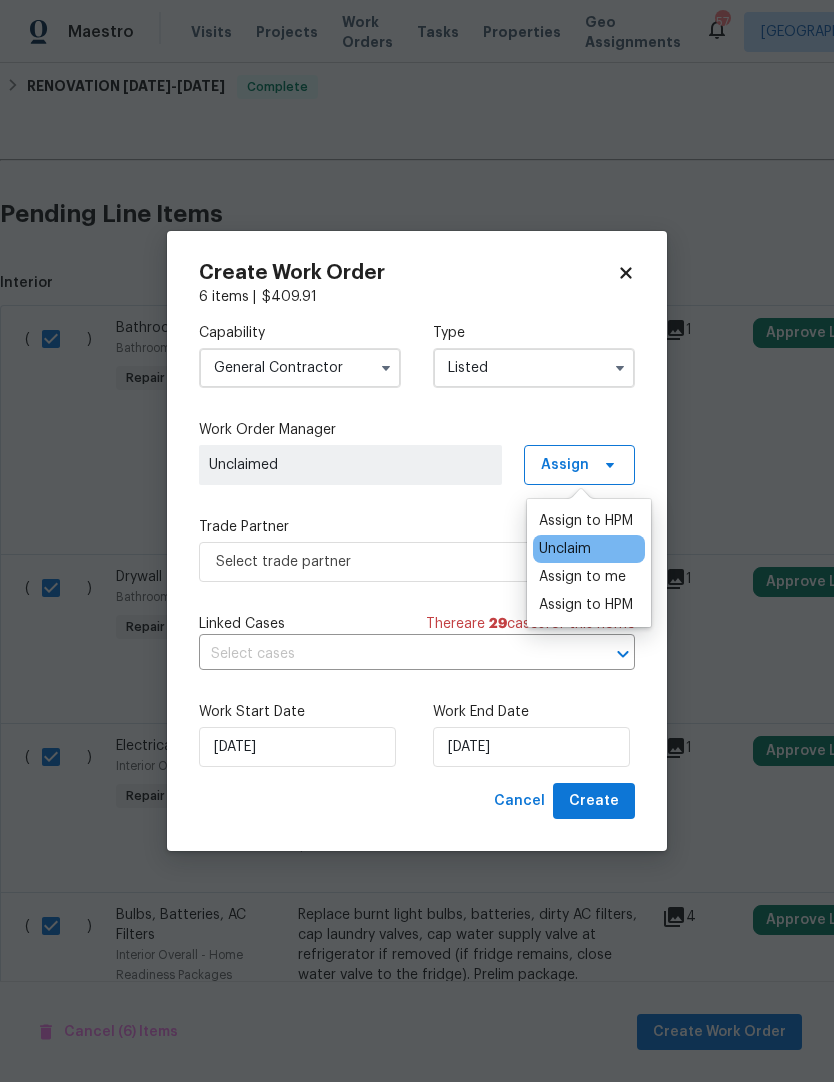 click on "Assign to me" at bounding box center [582, 577] 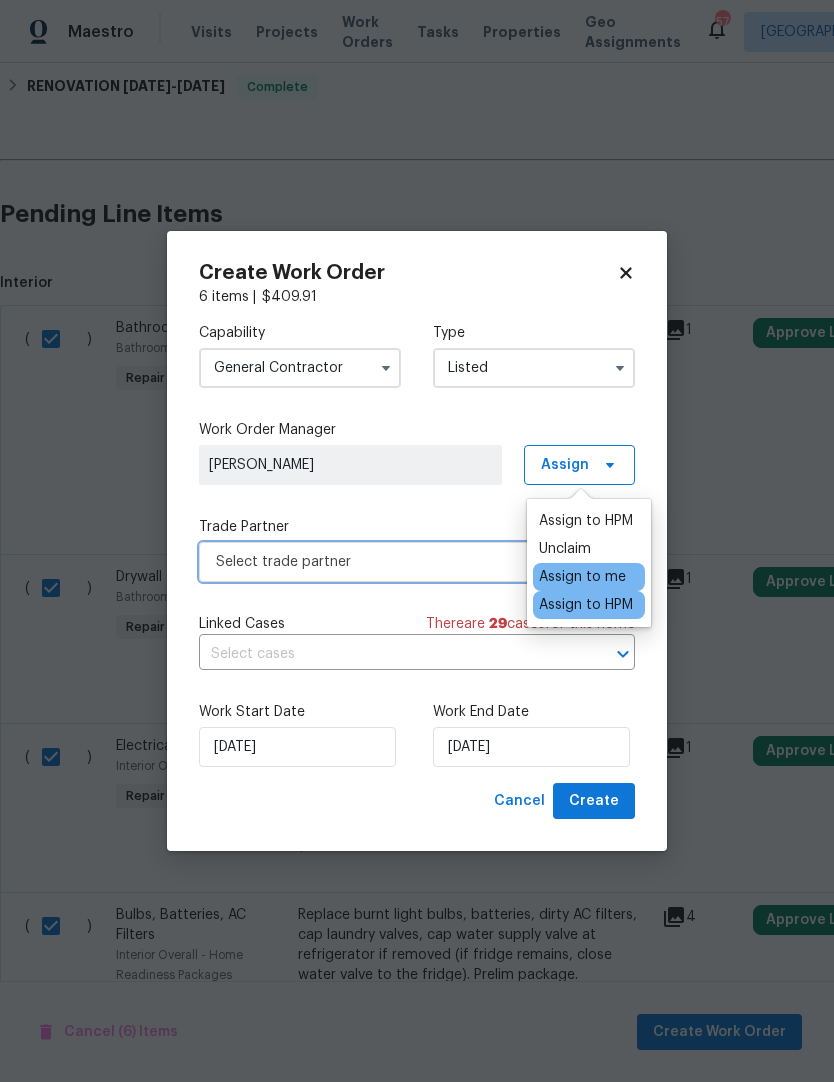 click on "Select trade partner" at bounding box center (402, 562) 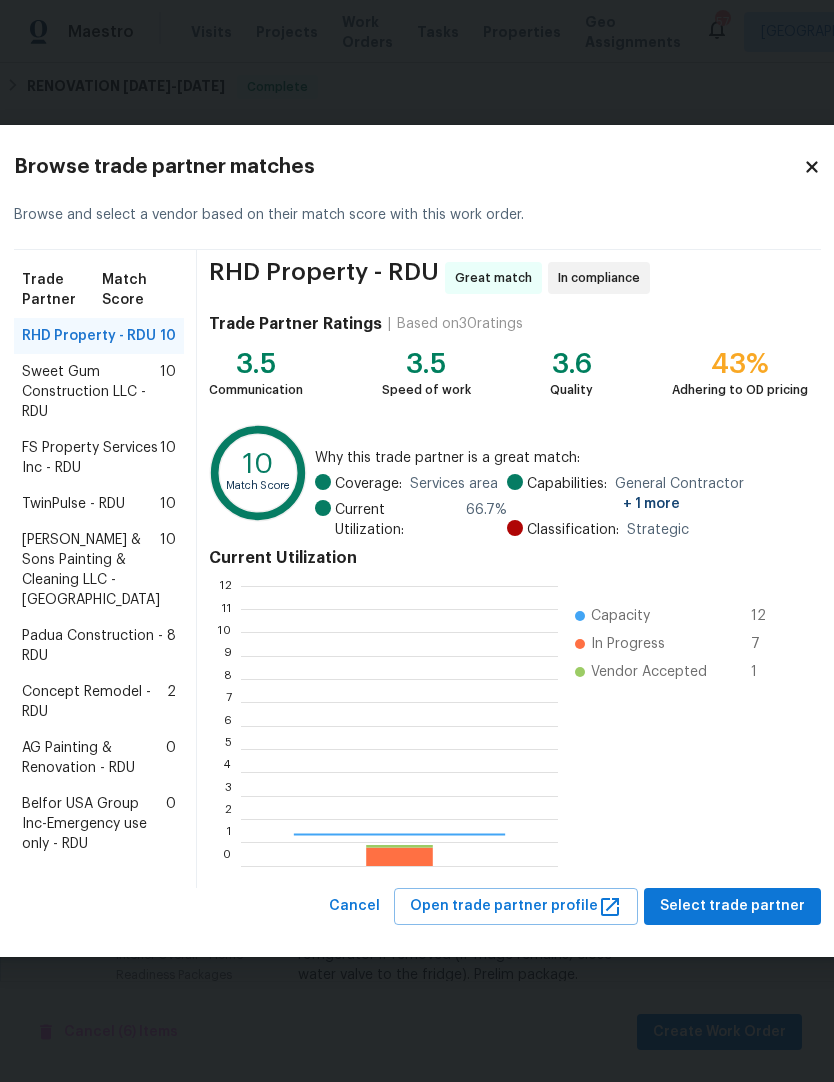 scroll, scrollTop: 2, scrollLeft: 2, axis: both 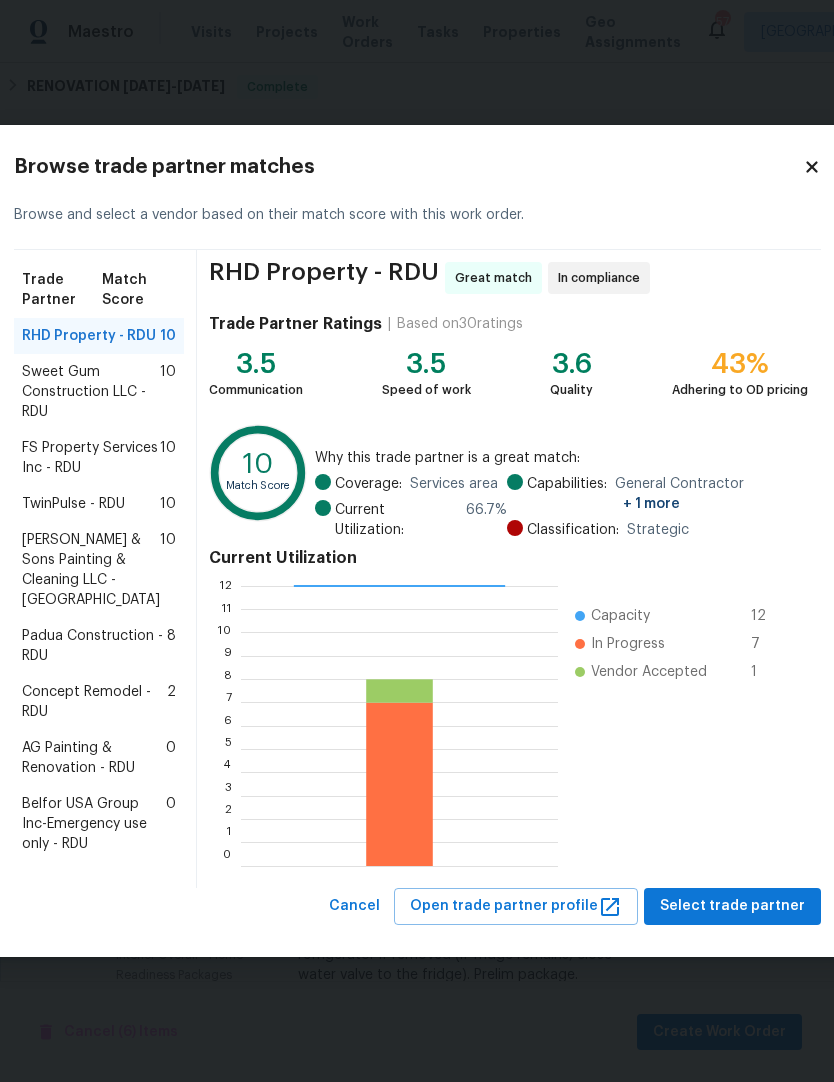 click on "AG Painting & Renovation - RDU" at bounding box center [94, 758] 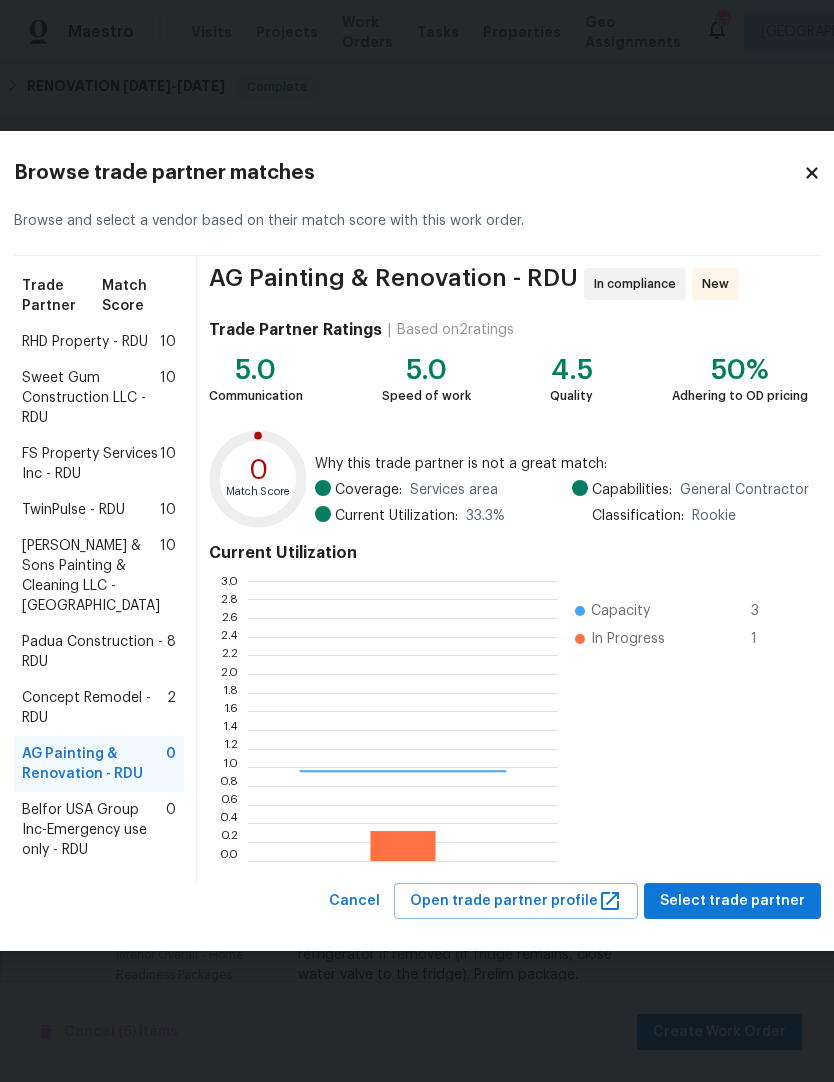 scroll, scrollTop: 2, scrollLeft: 2, axis: both 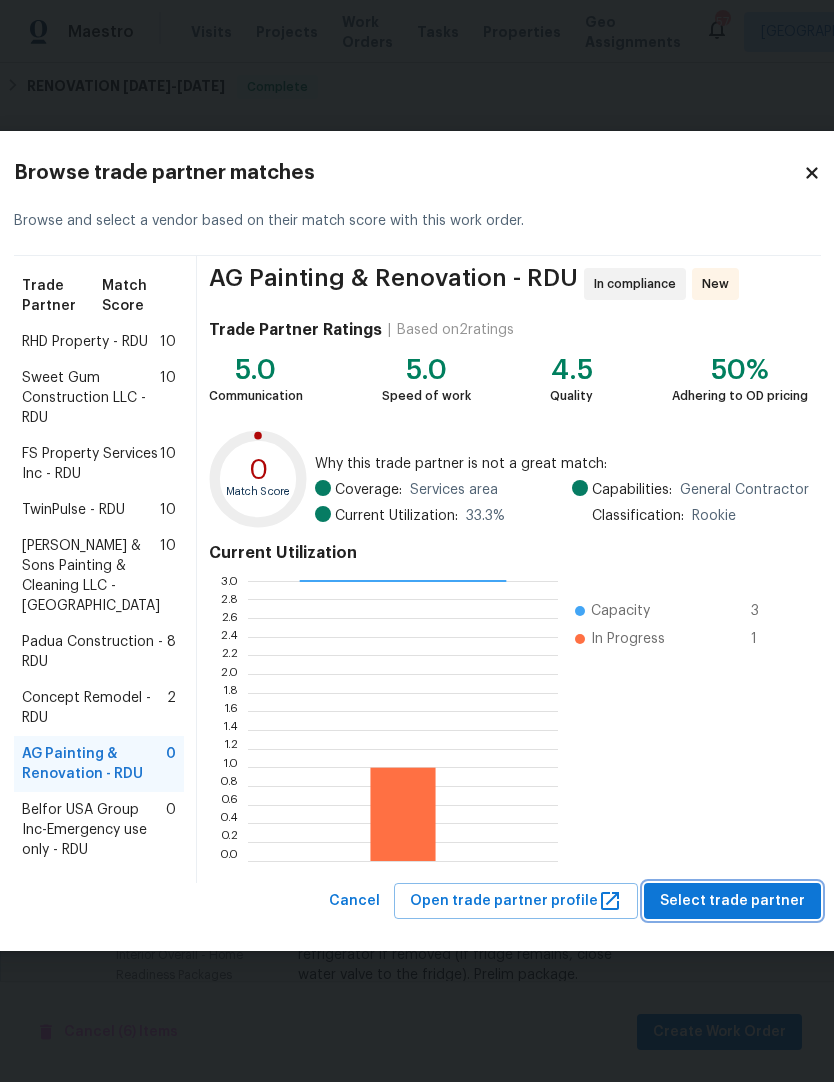 click on "Select trade partner" at bounding box center (732, 901) 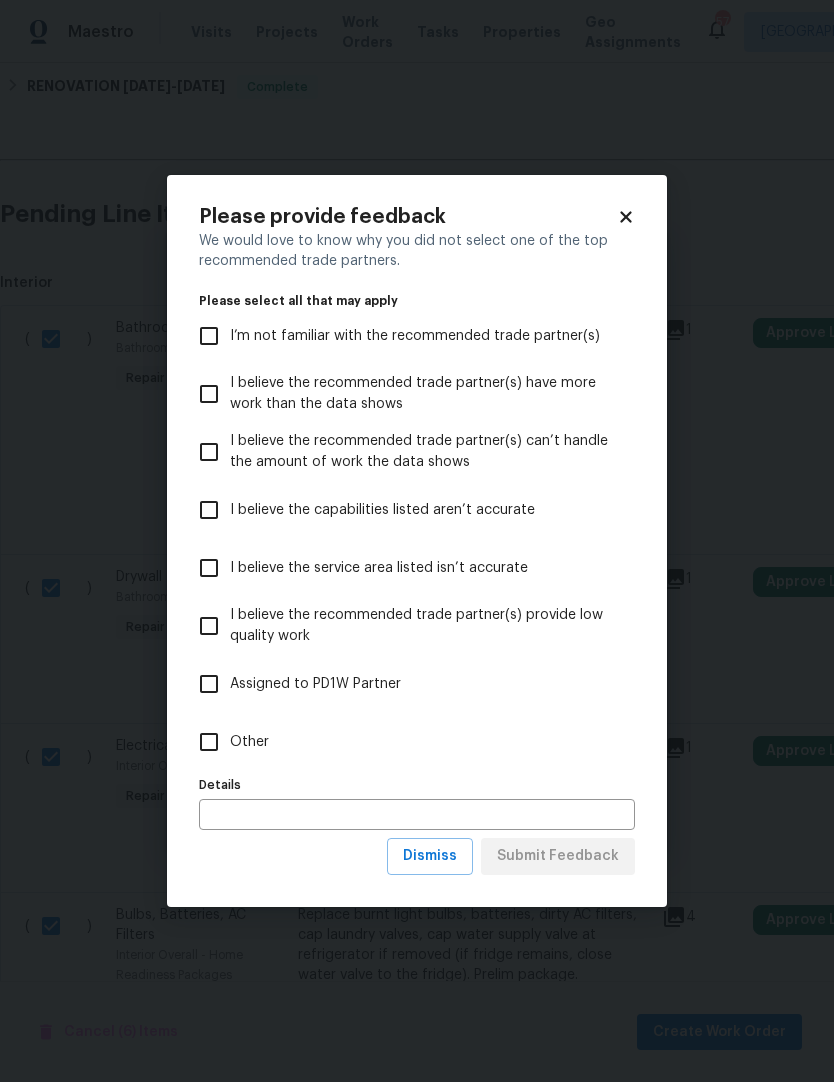 click on "Other" at bounding box center [209, 742] 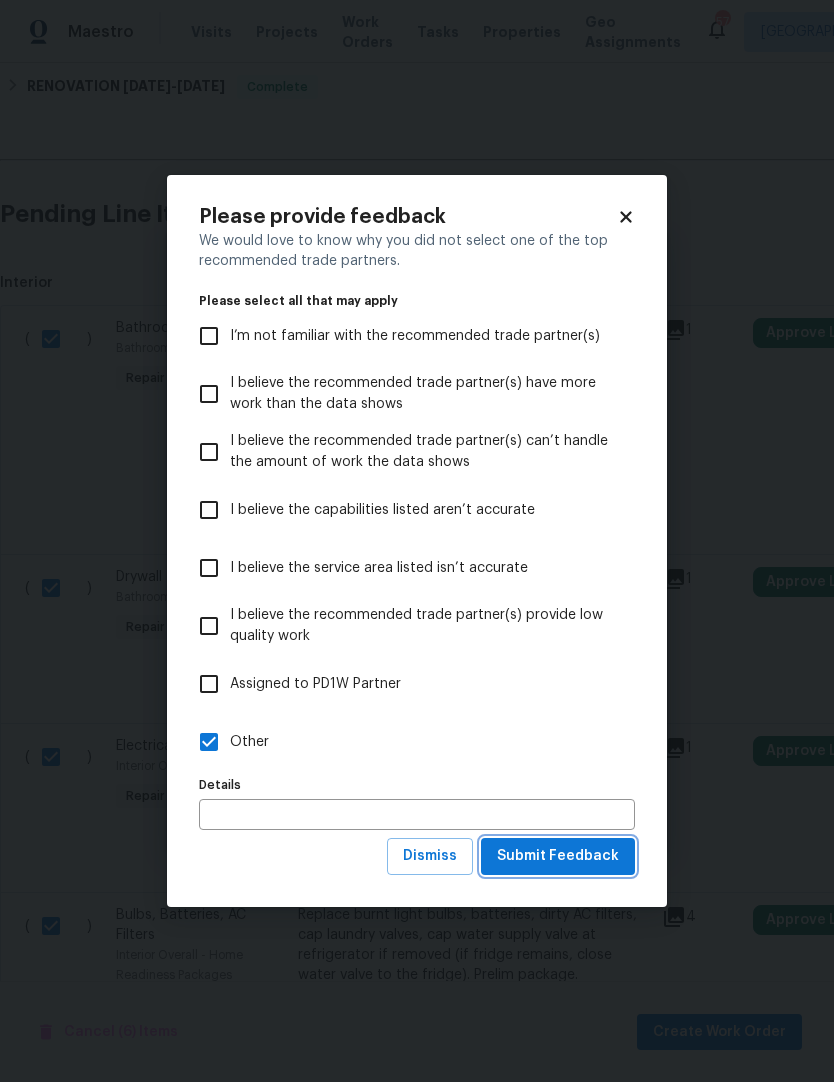click on "Submit Feedback" at bounding box center (558, 856) 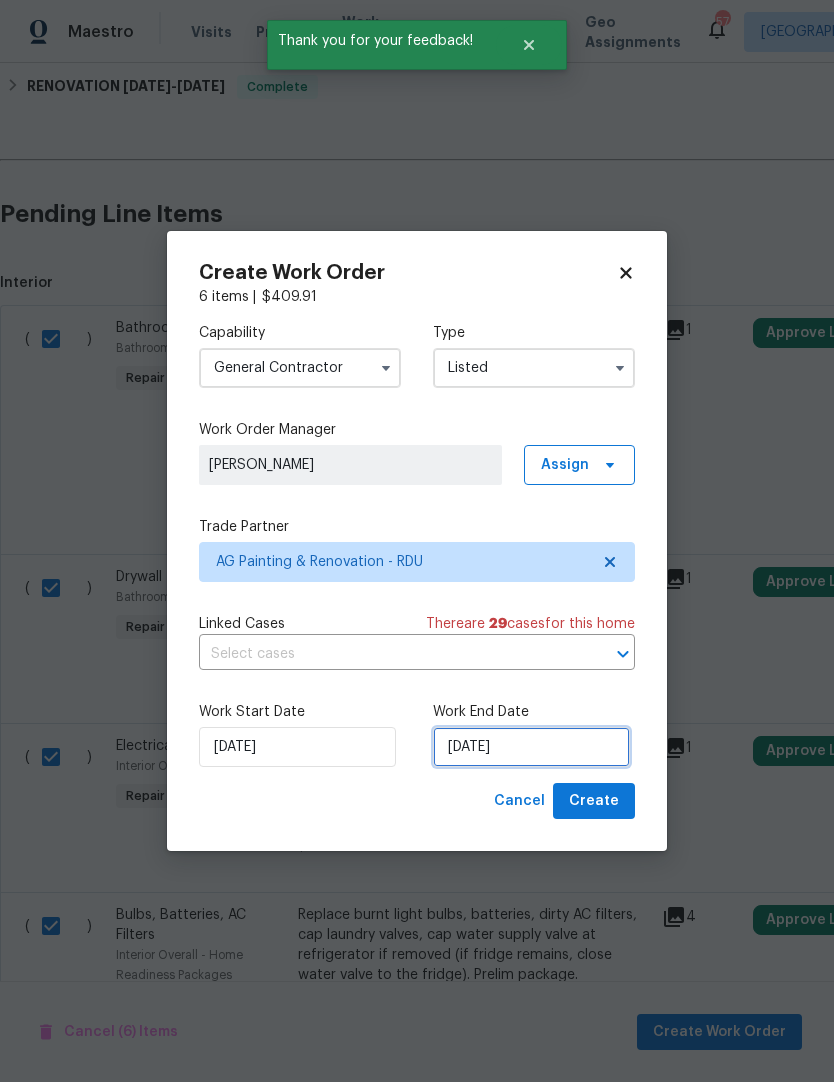 click on "7/11/2025" at bounding box center (531, 747) 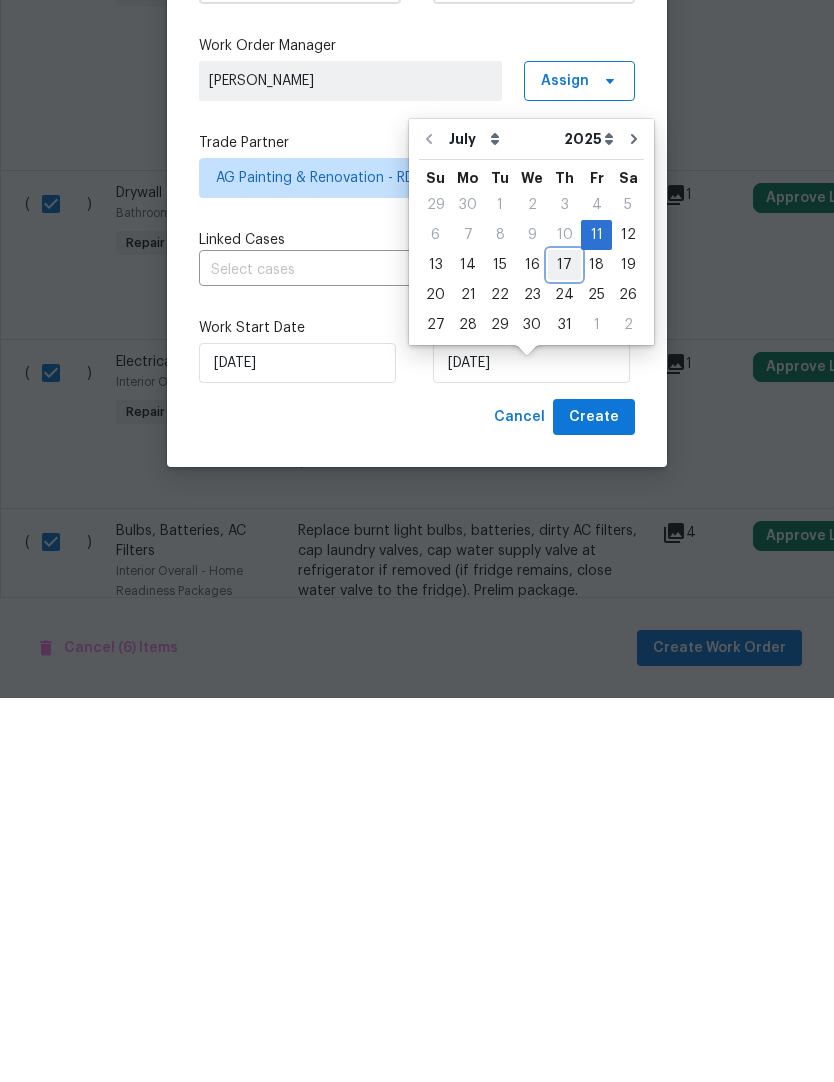 click on "17" at bounding box center [564, 649] 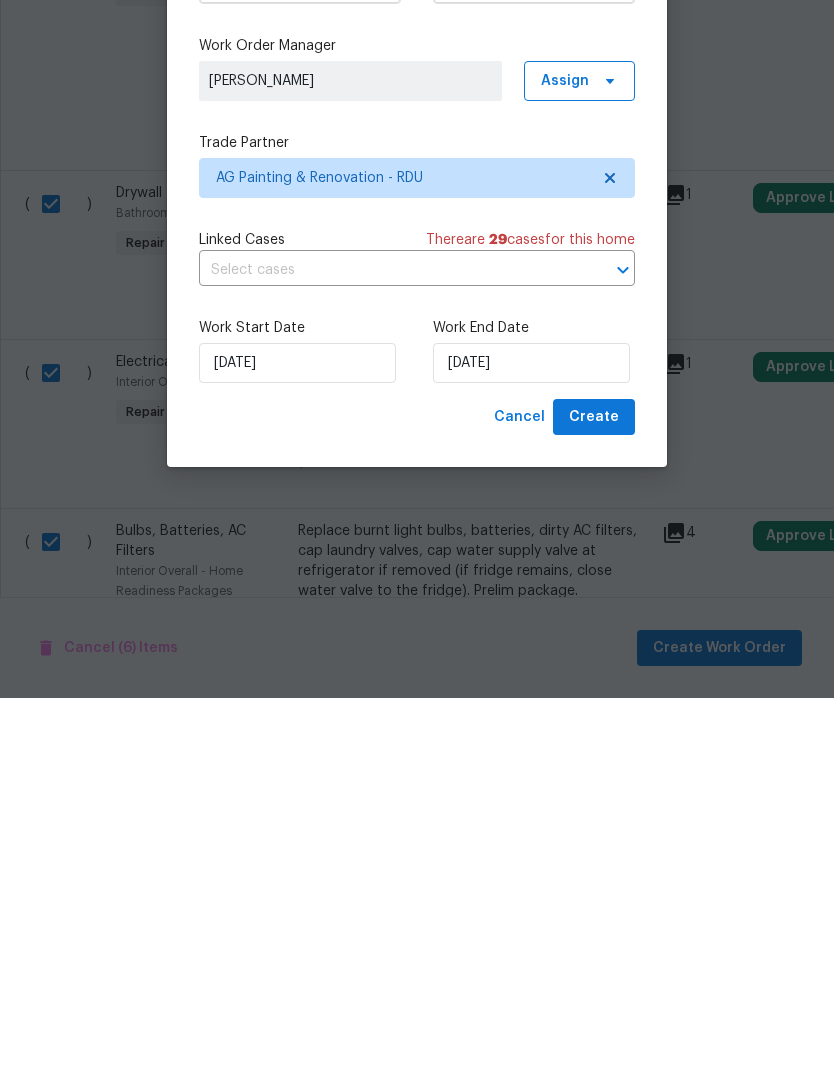scroll, scrollTop: 82, scrollLeft: 0, axis: vertical 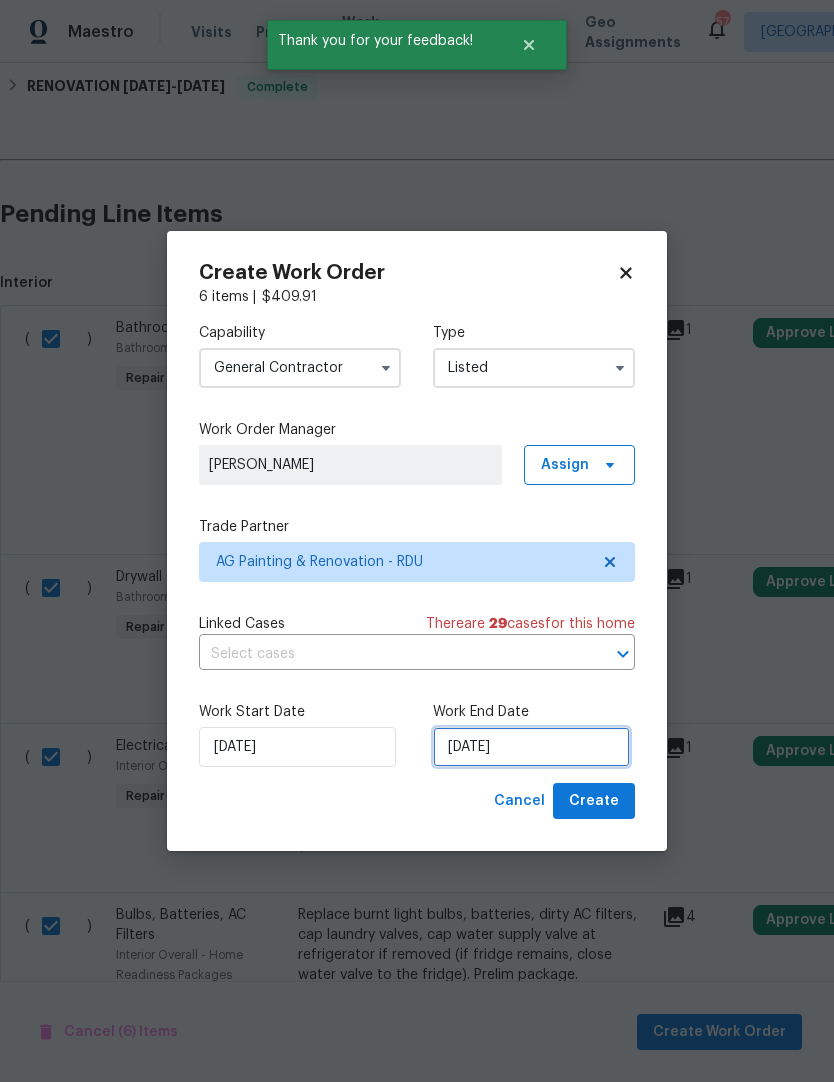 click on "7/17/2025" at bounding box center (531, 747) 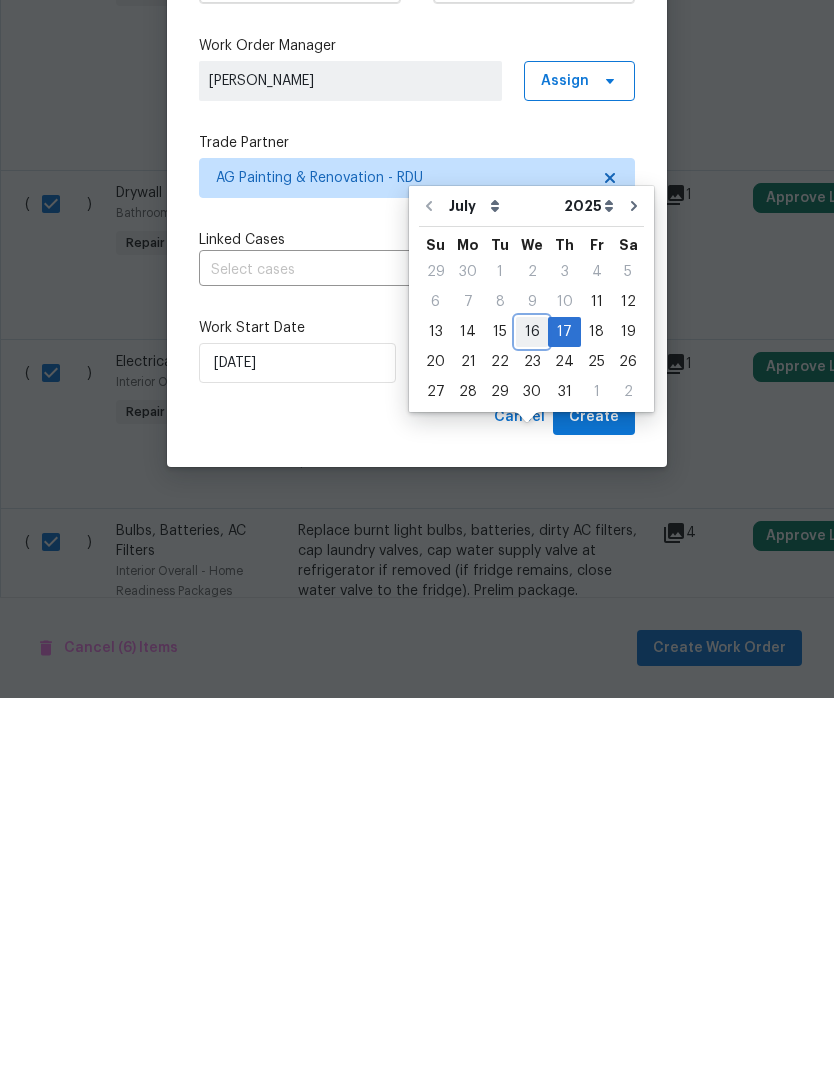 click on "16" at bounding box center (532, 716) 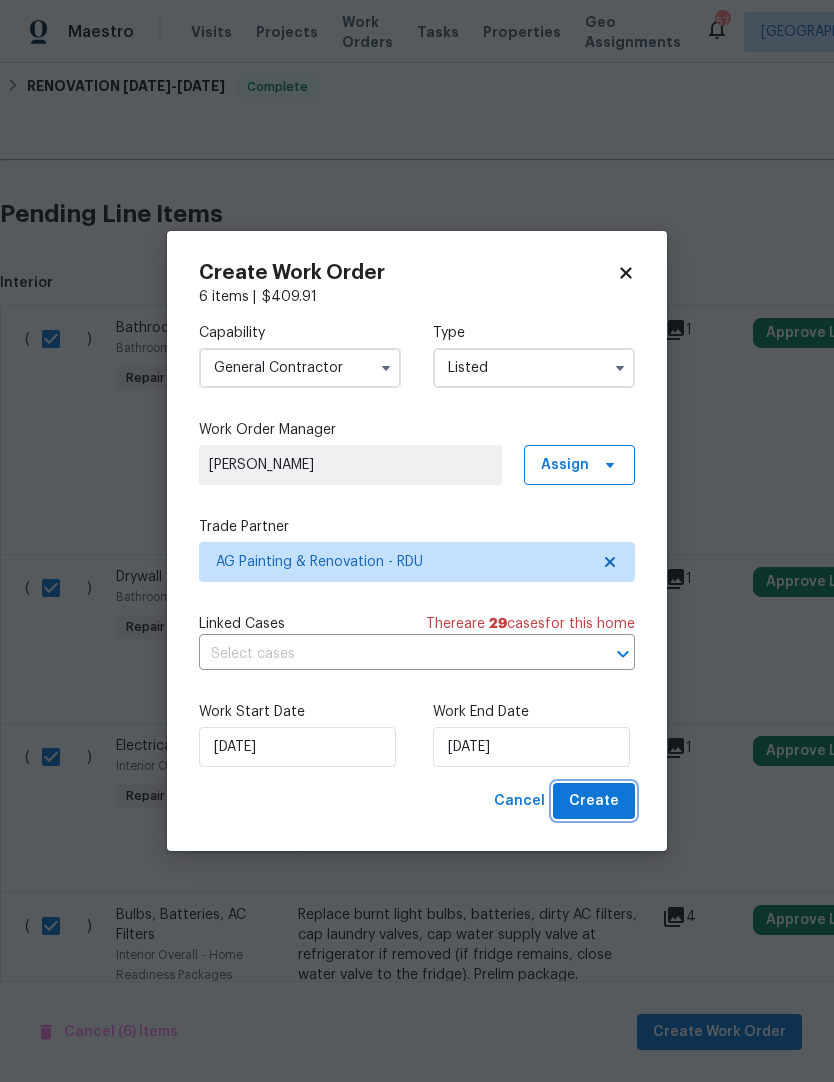 click on "Create" at bounding box center [594, 801] 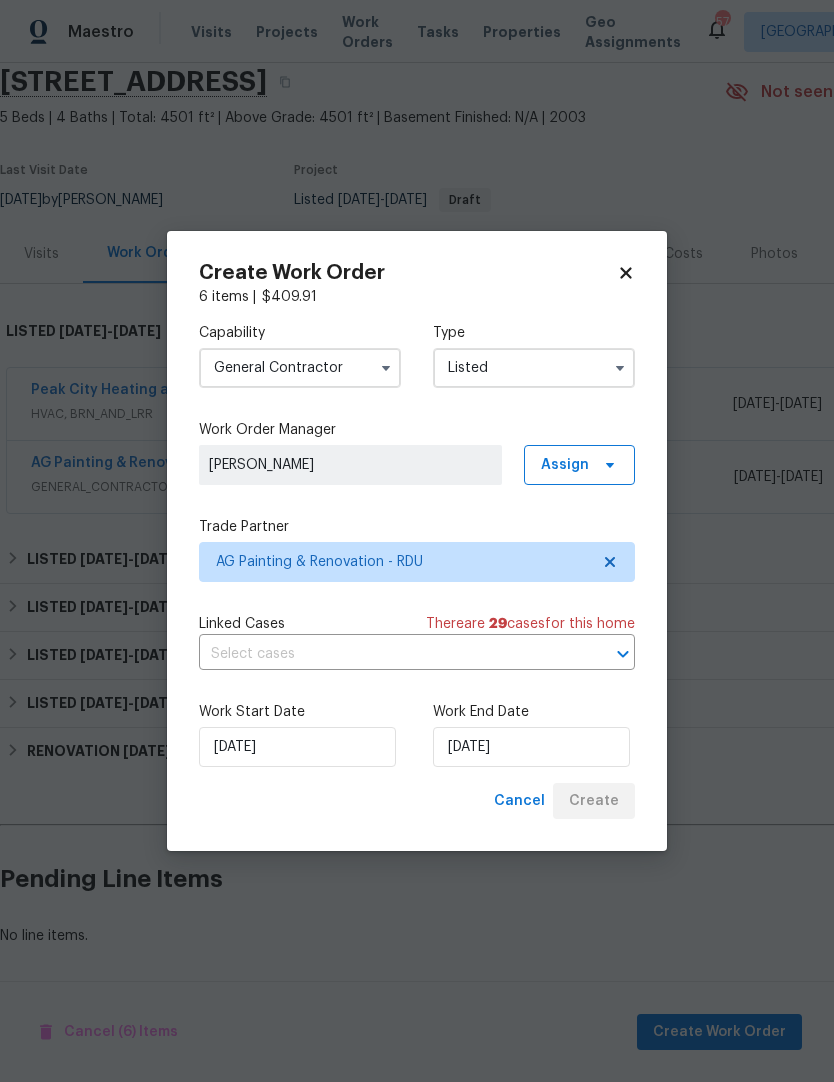 scroll, scrollTop: 78, scrollLeft: 0, axis: vertical 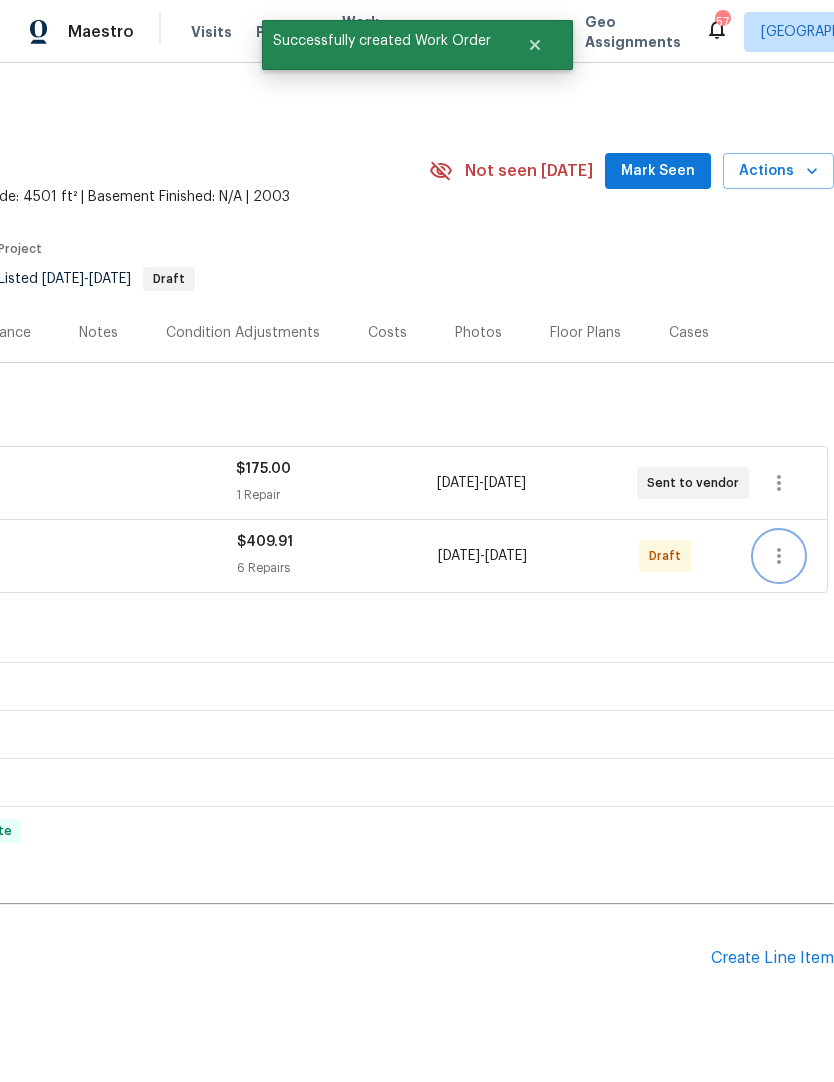 click 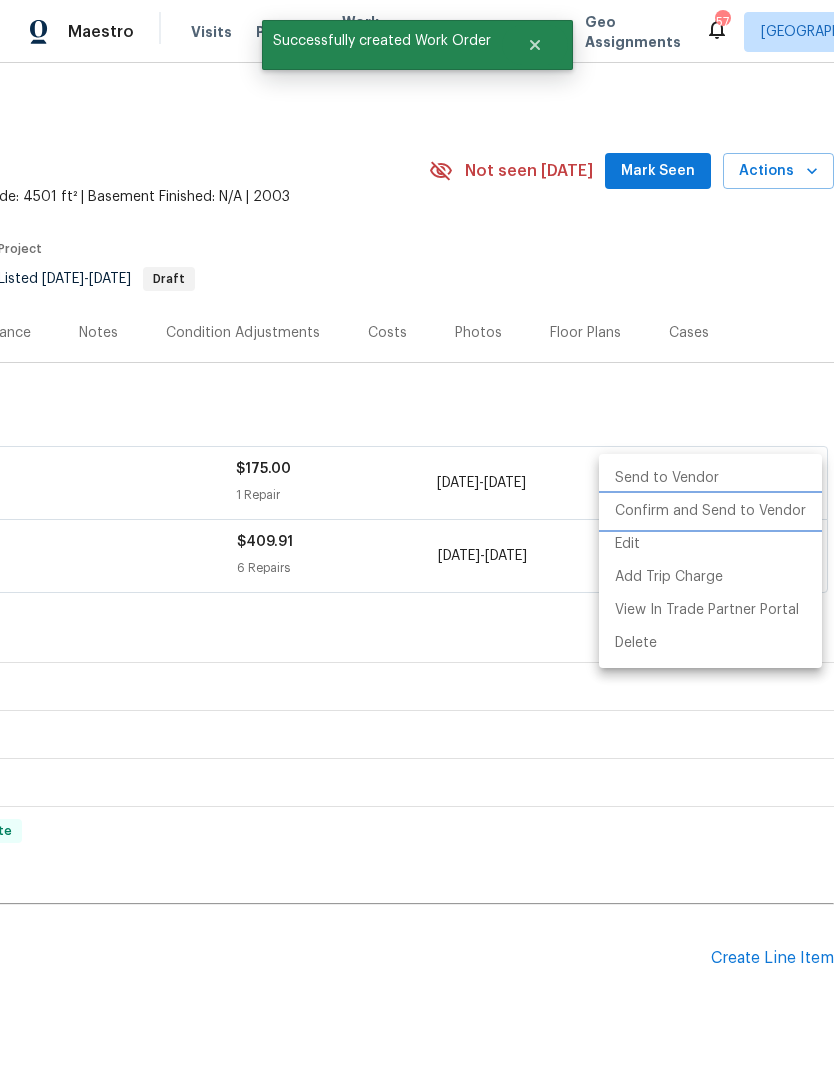 click on "Confirm and Send to Vendor" at bounding box center [710, 511] 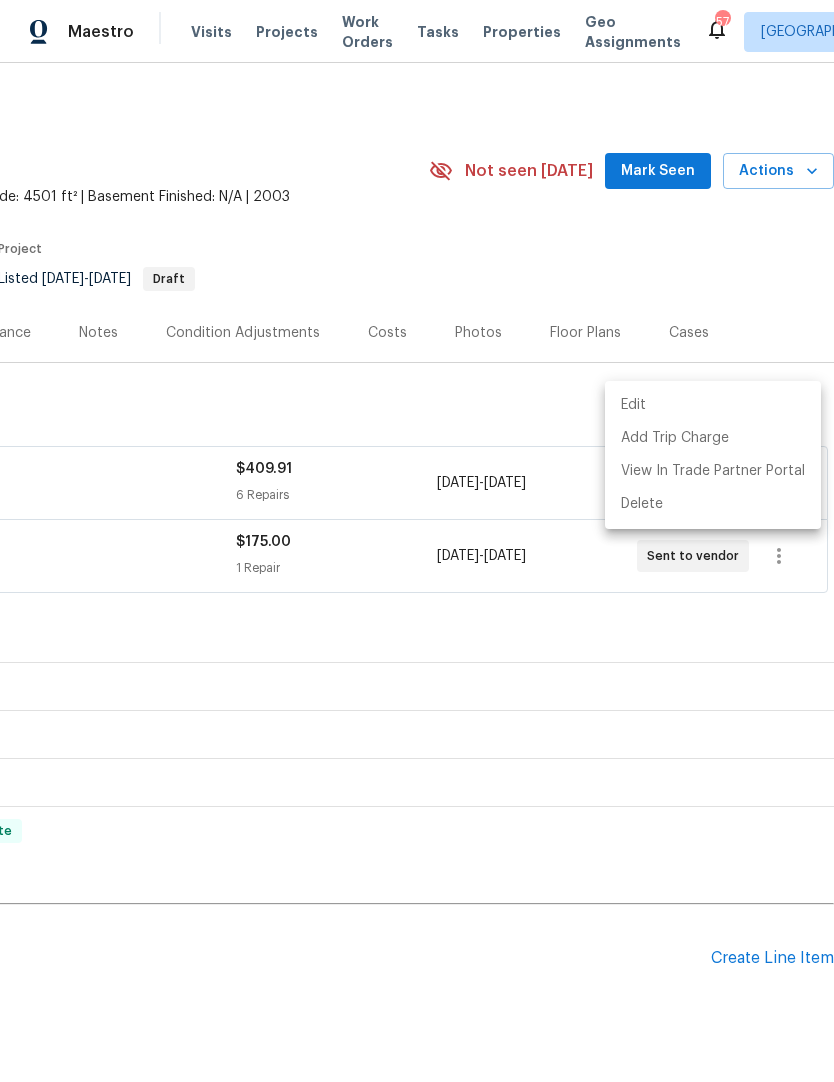 click at bounding box center (417, 541) 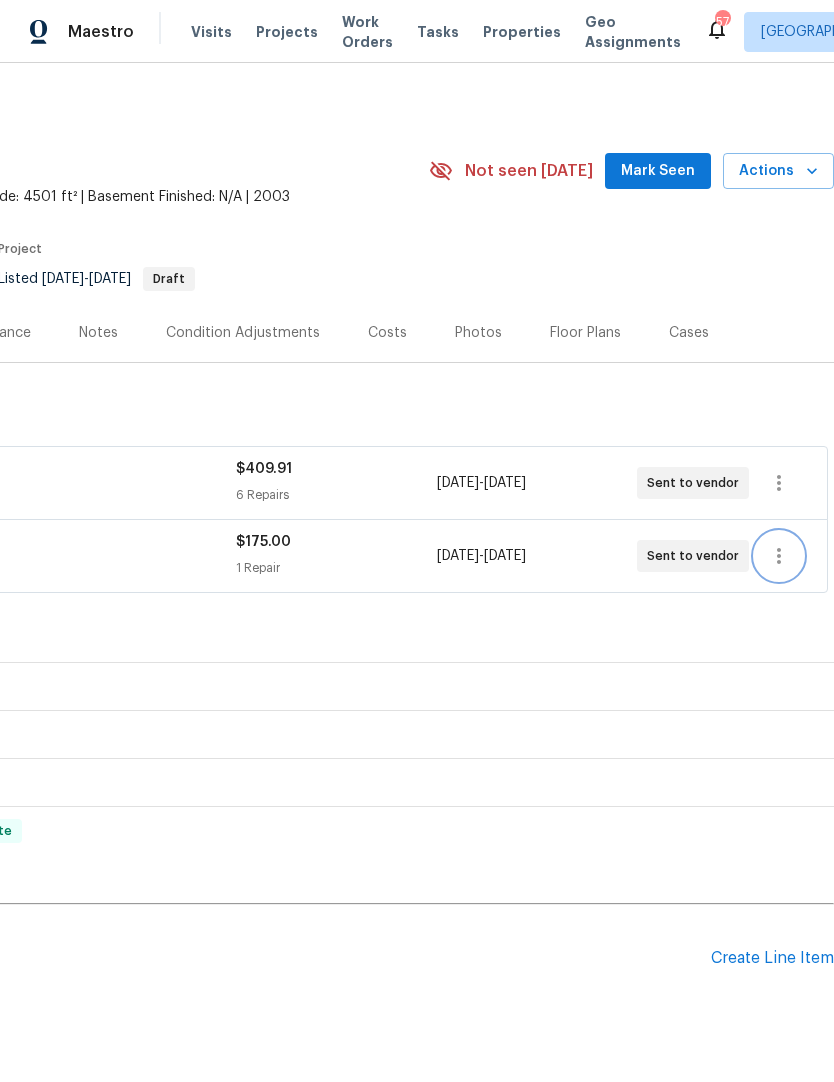 click 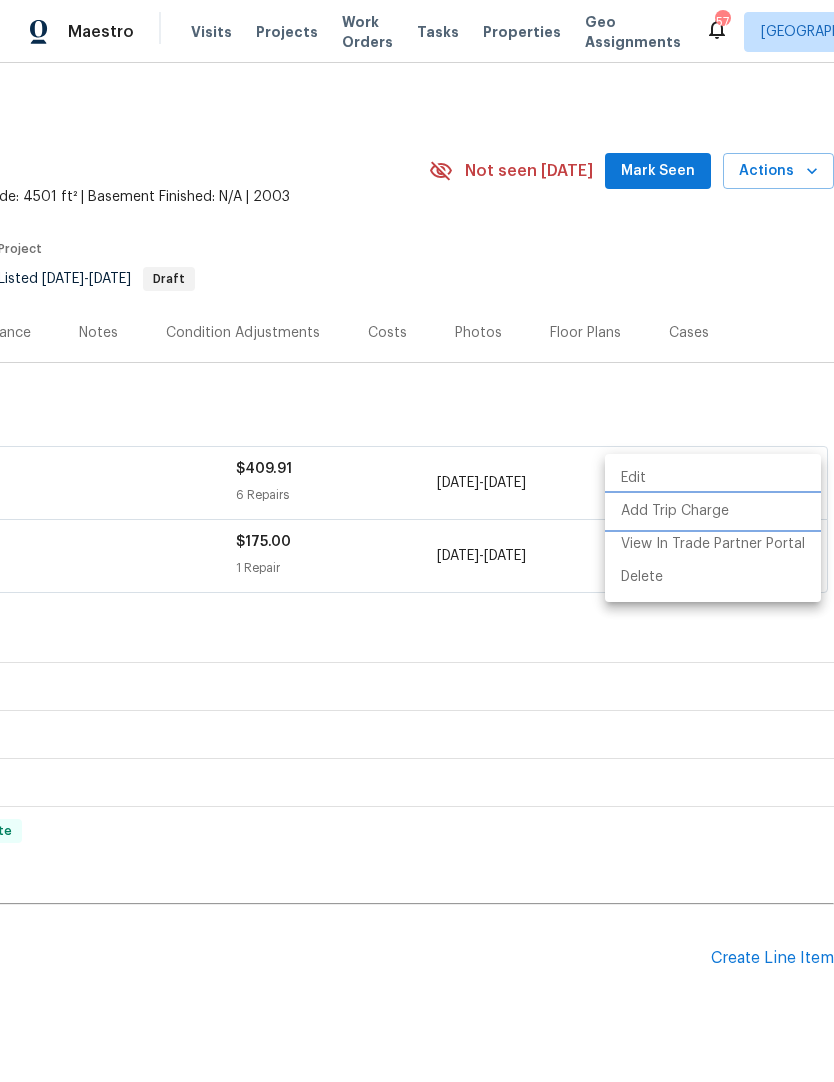 click on "Add Trip Charge" at bounding box center [713, 511] 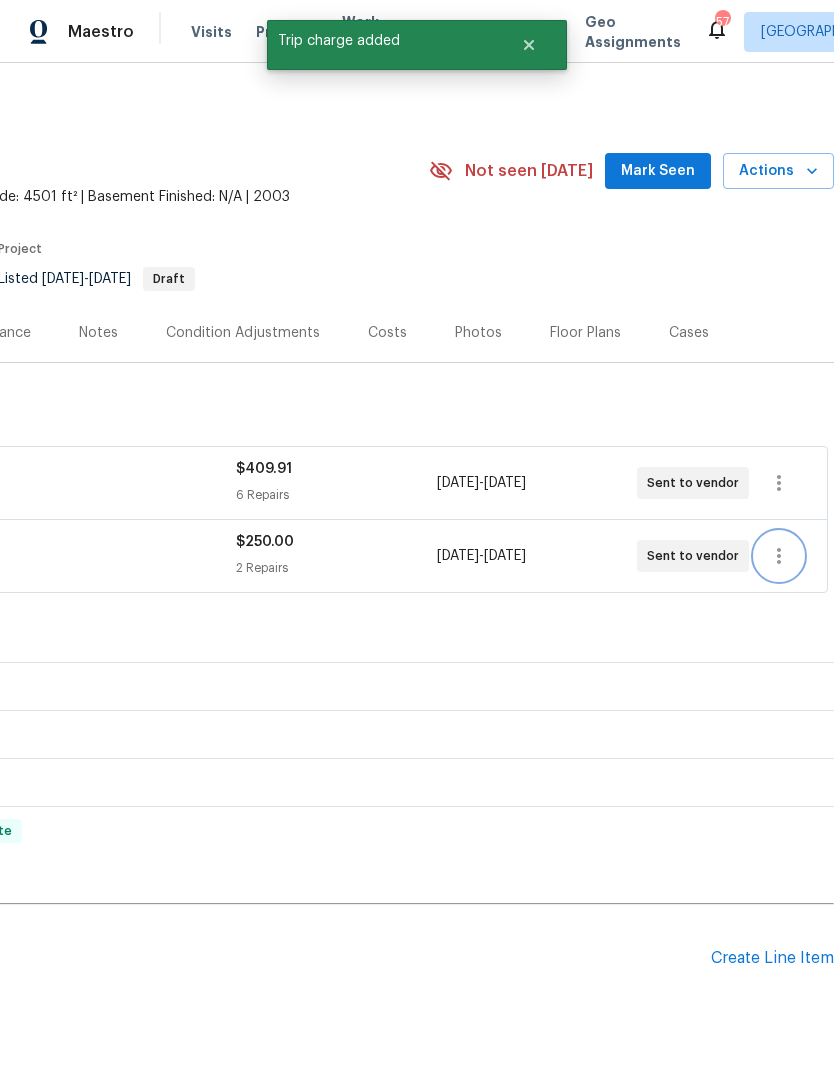 scroll, scrollTop: 0, scrollLeft: 296, axis: horizontal 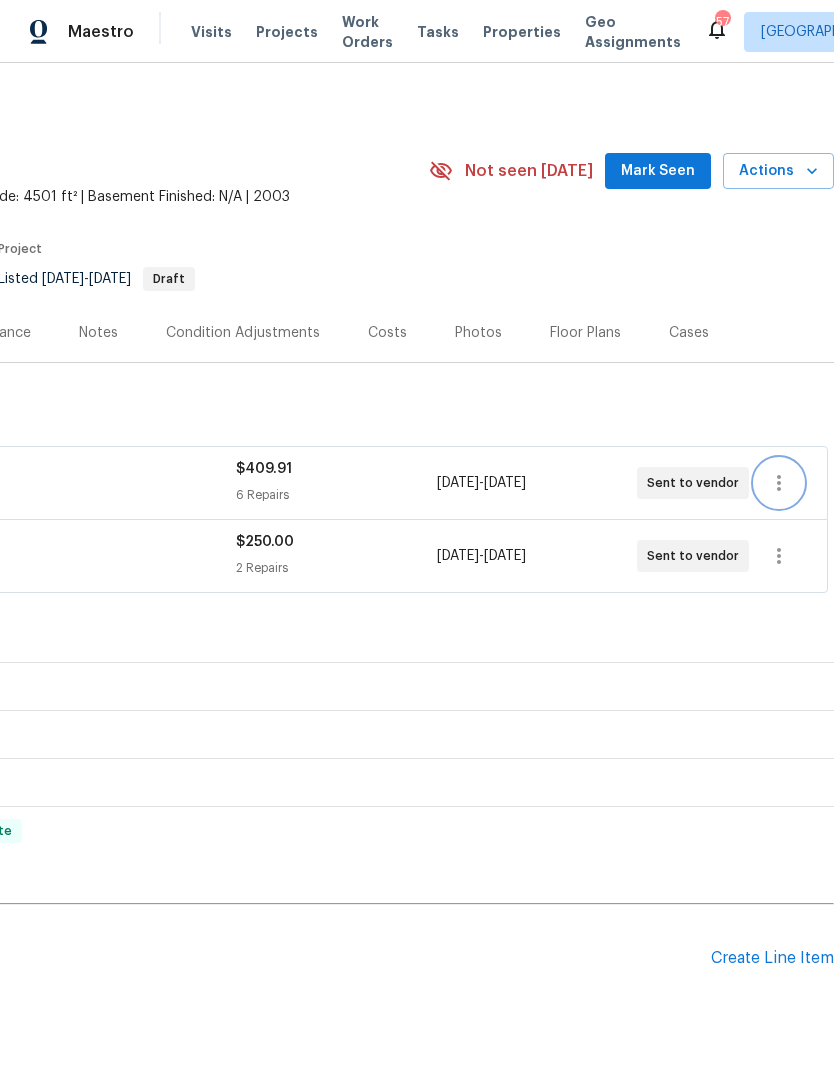 click 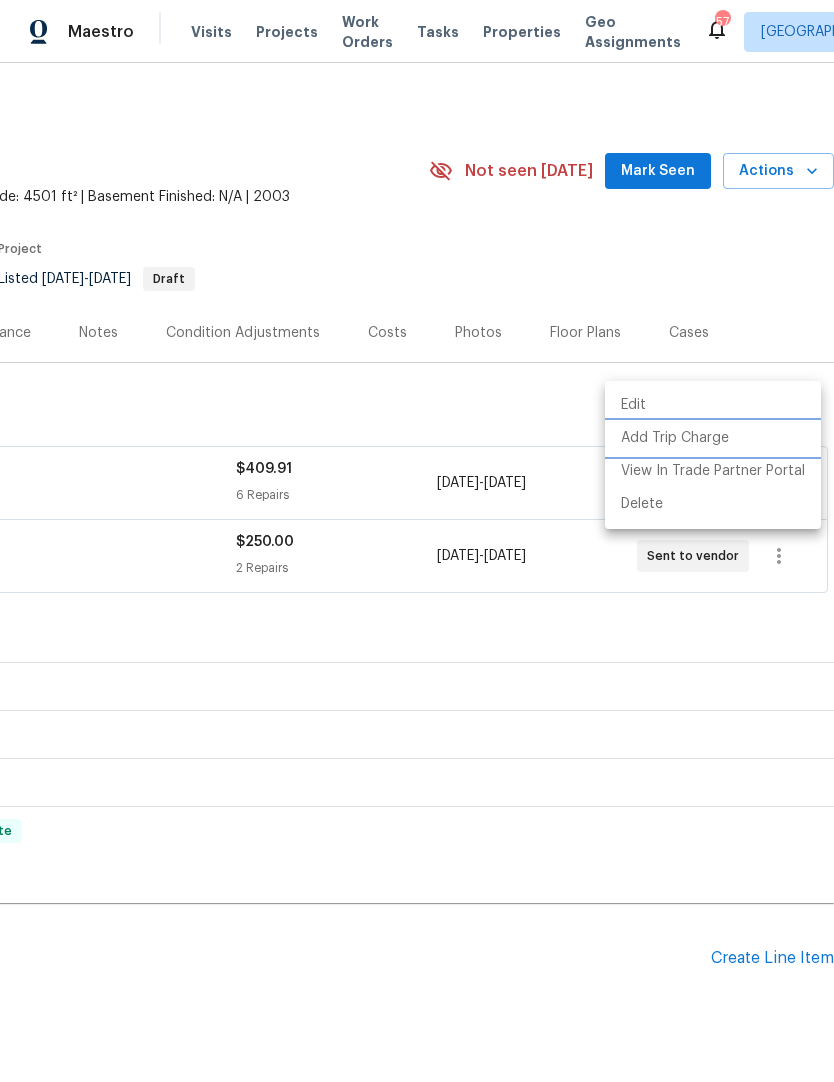 click on "Add Trip Charge" at bounding box center [713, 438] 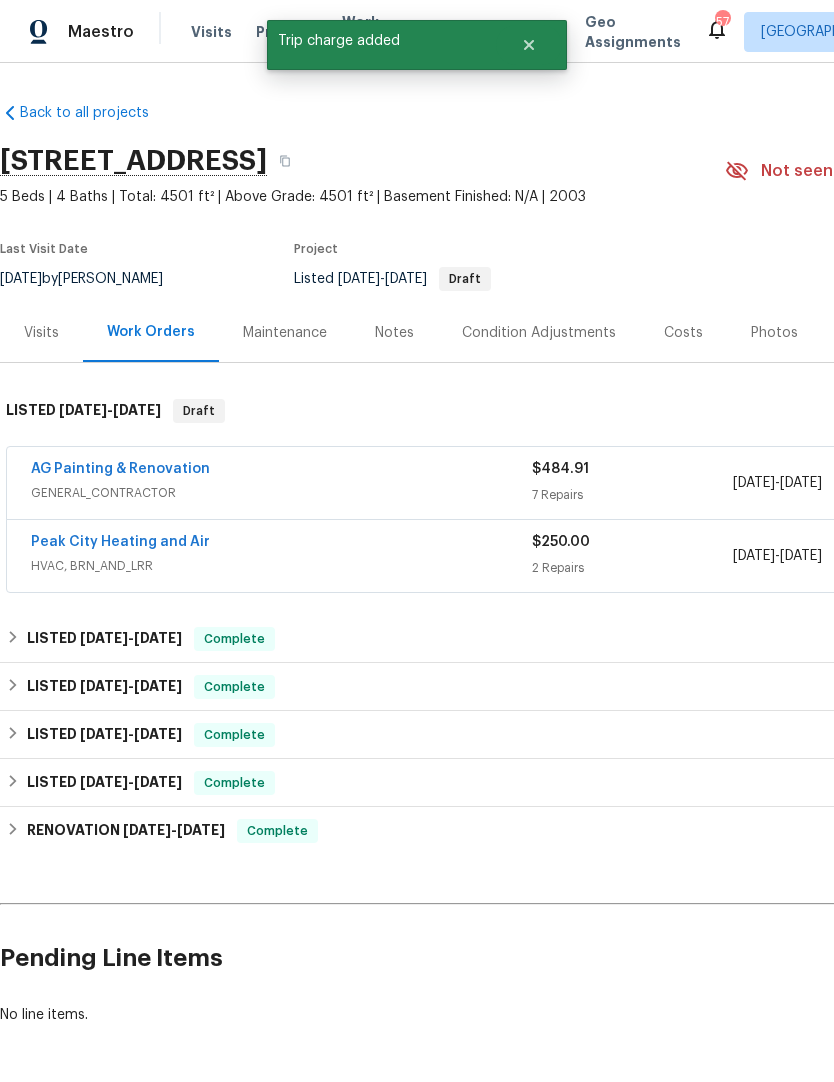 scroll, scrollTop: 0, scrollLeft: 0, axis: both 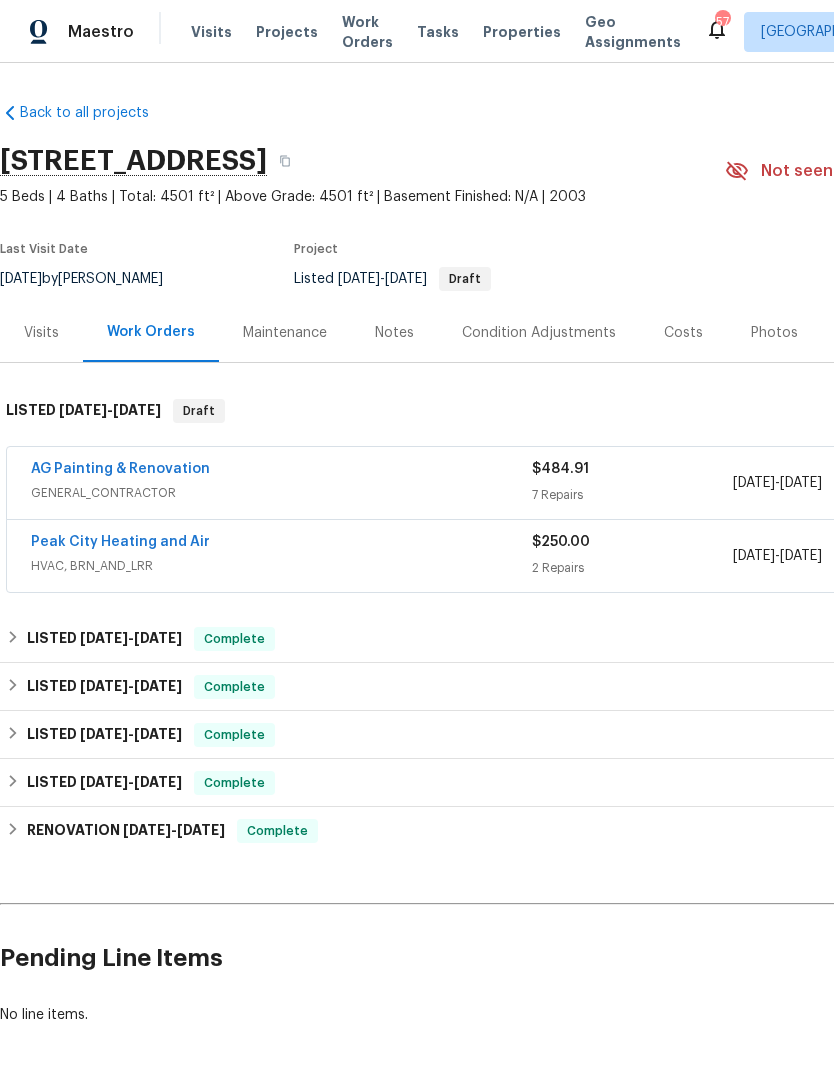 click on "AG Painting & Renovation" at bounding box center (120, 469) 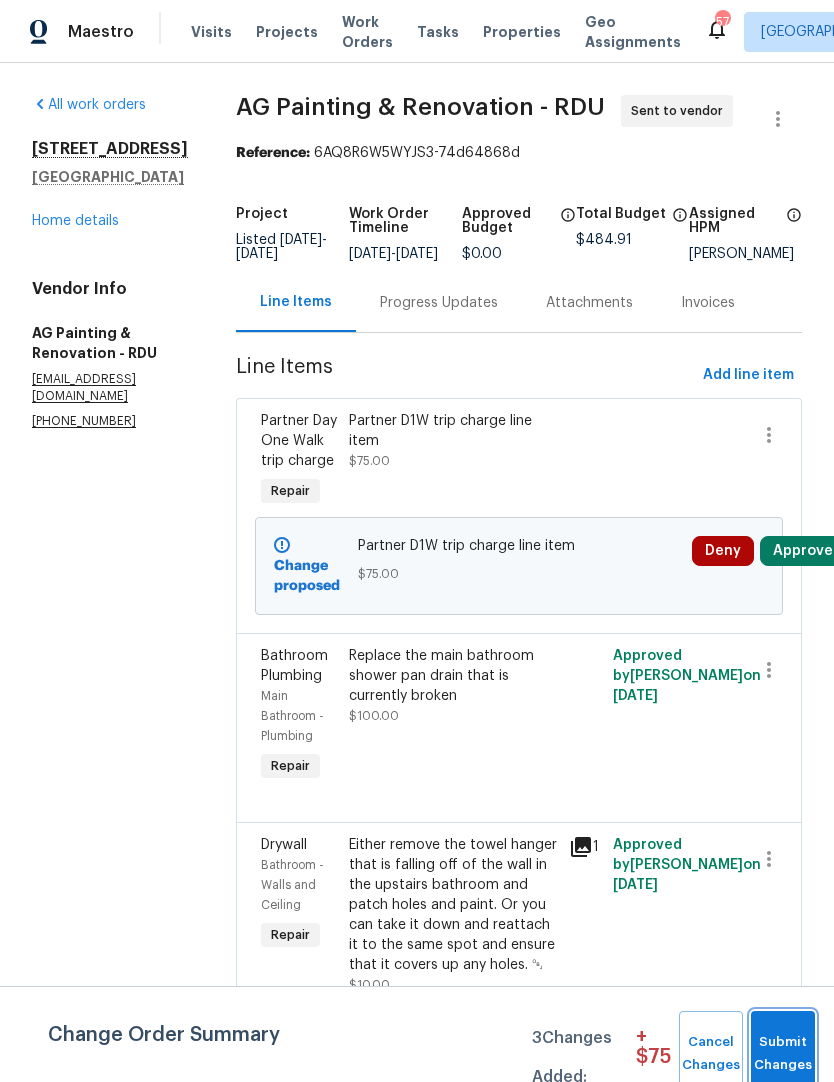click on "Submit Changes" at bounding box center [783, 1054] 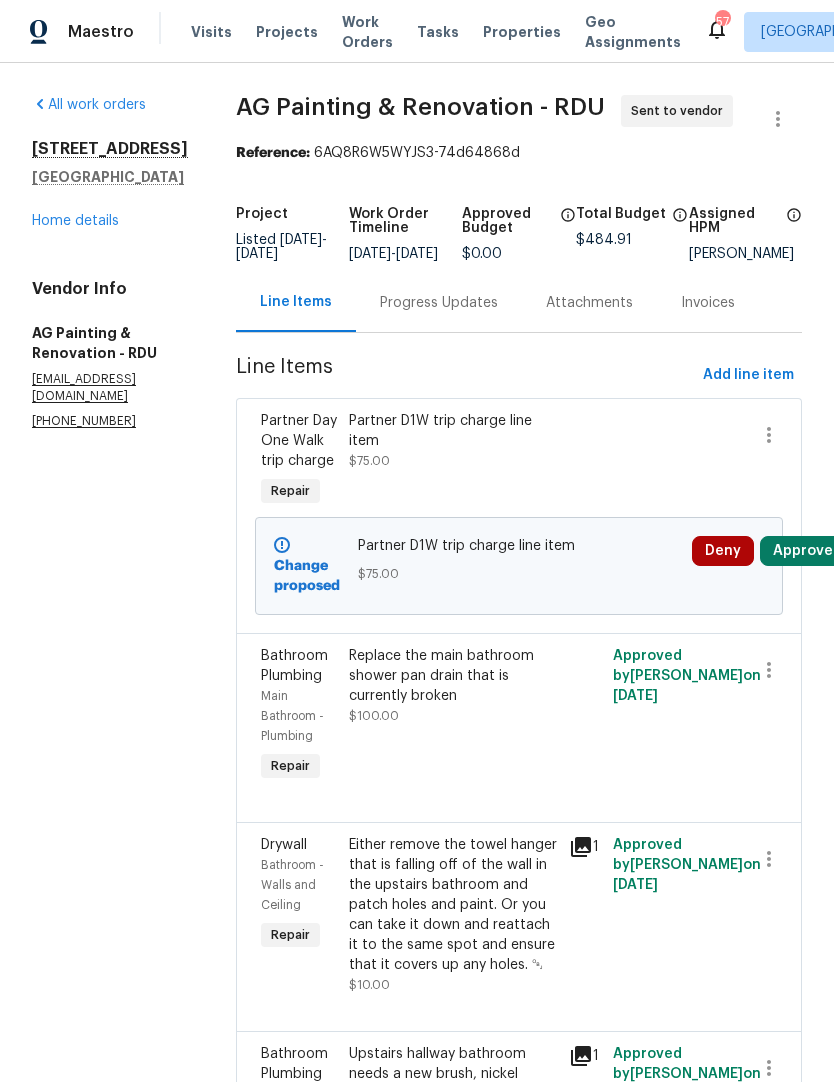 click on "Approve" at bounding box center [803, 551] 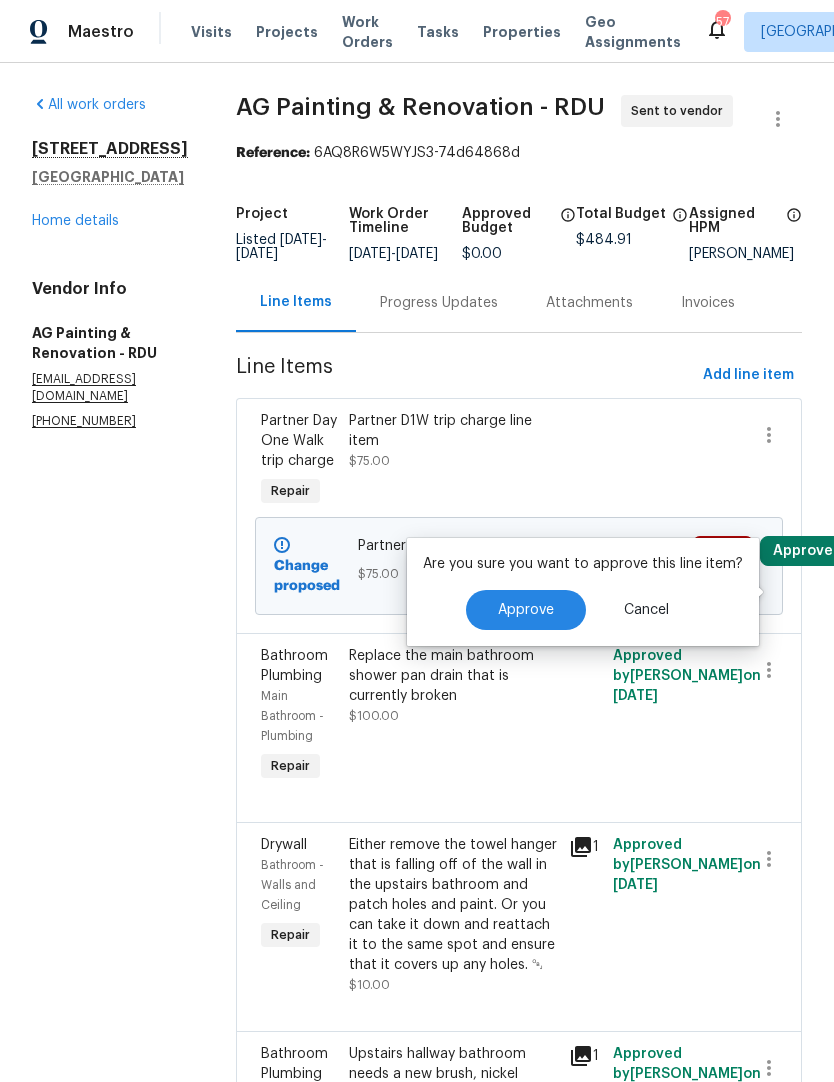 click on "Approve" at bounding box center (526, 610) 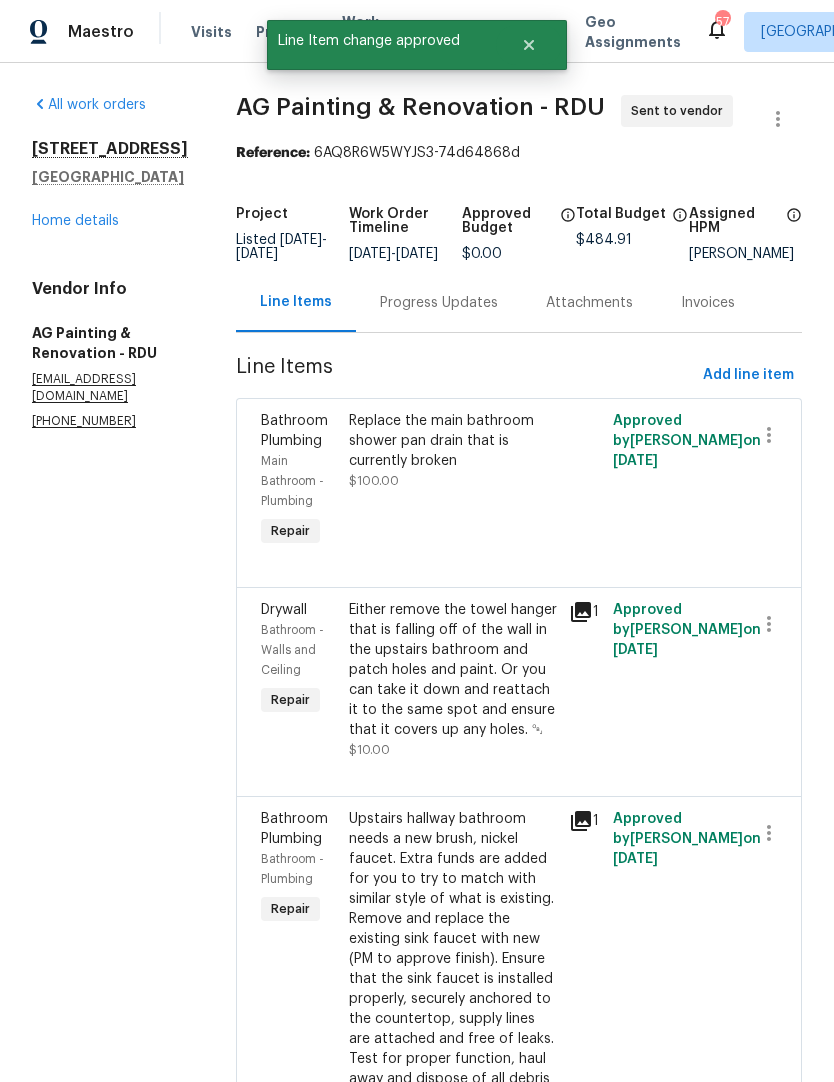 scroll, scrollTop: 0, scrollLeft: 0, axis: both 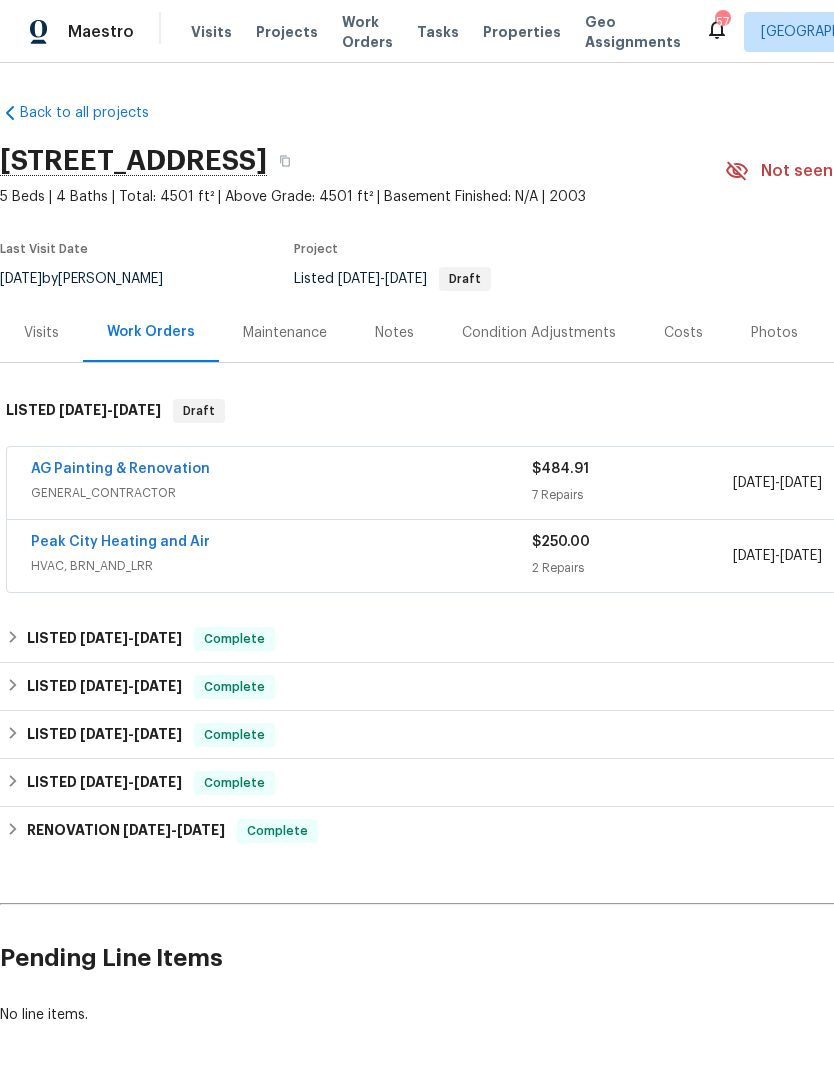 click on "Peak City Heating and Air" at bounding box center (120, 542) 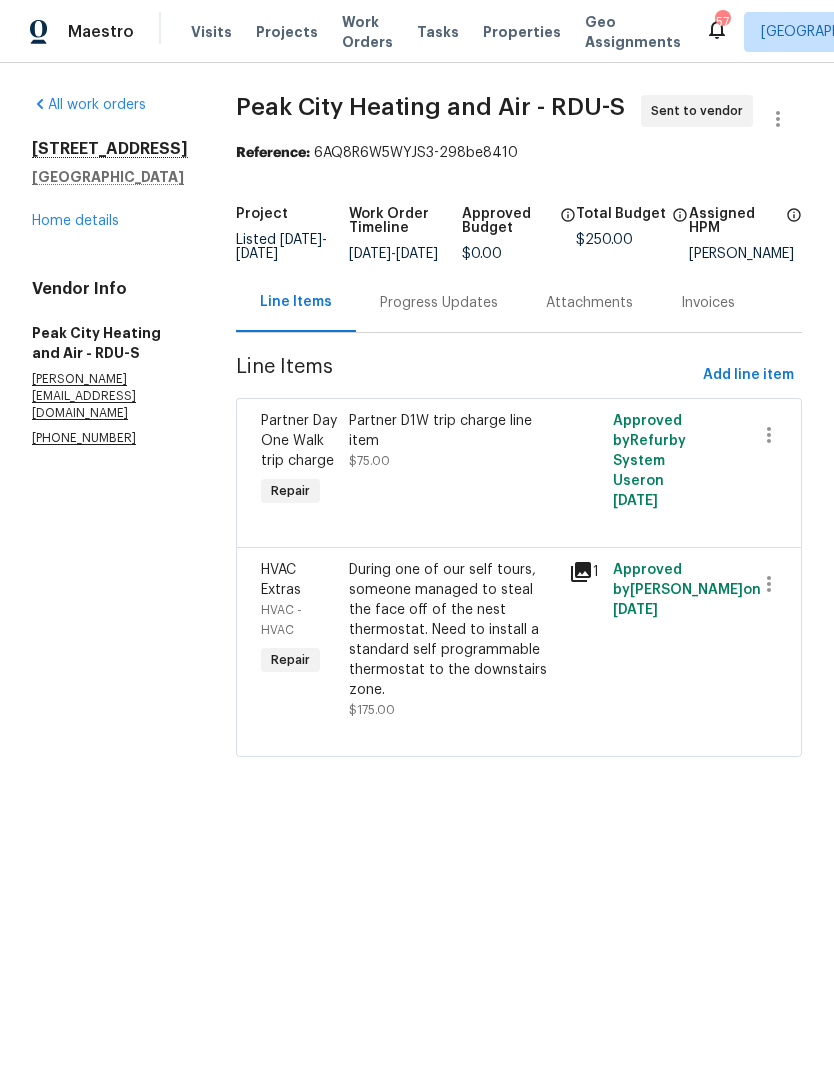 click on "Home details" at bounding box center (75, 221) 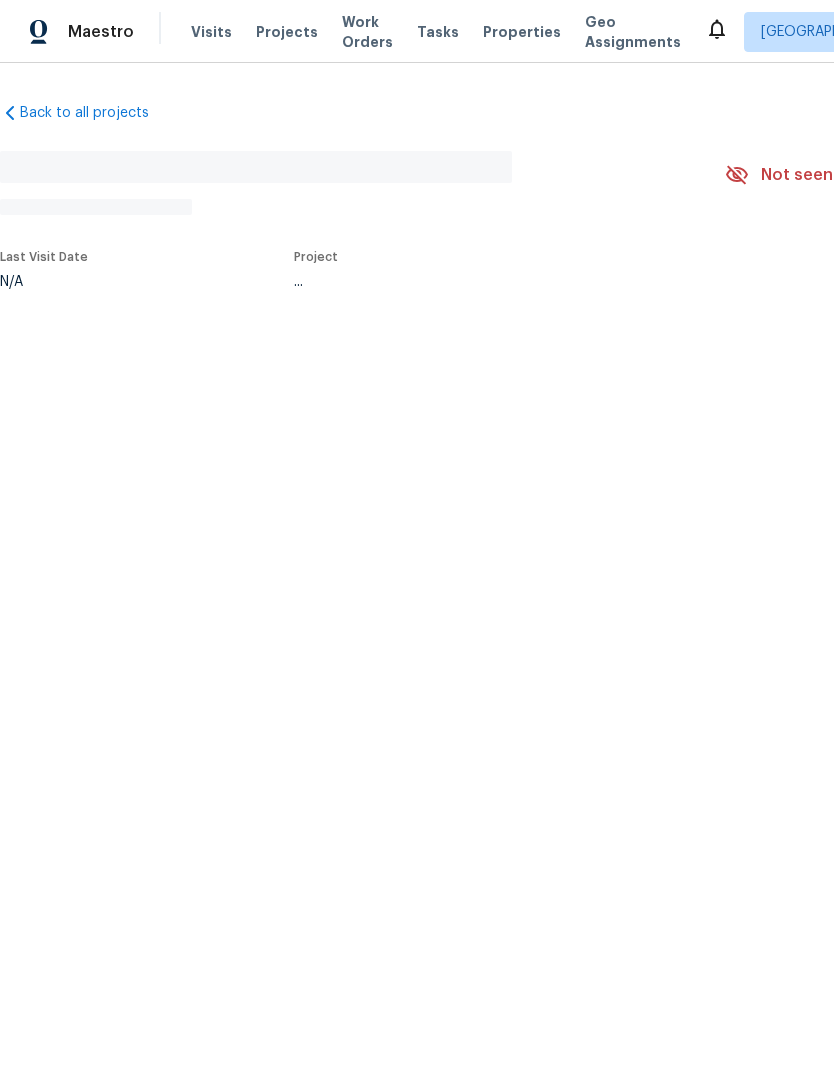 scroll, scrollTop: 0, scrollLeft: 0, axis: both 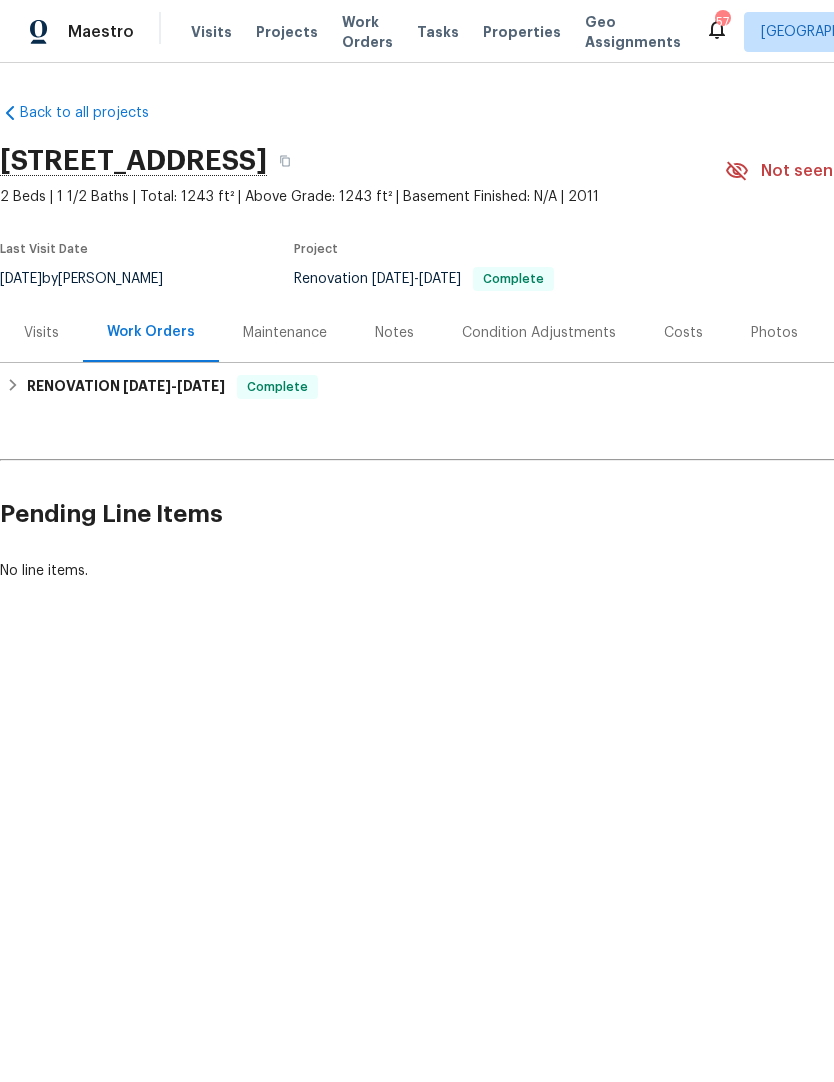 click on "Photos" at bounding box center (774, 333) 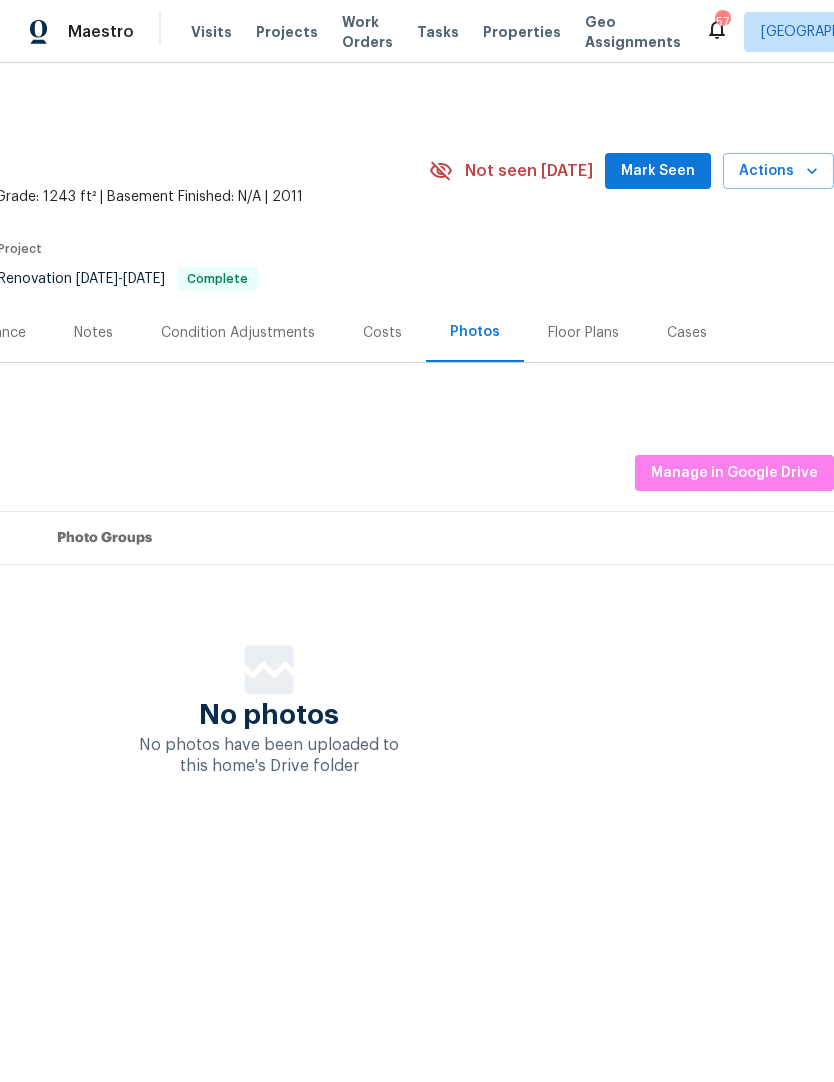 scroll, scrollTop: 0, scrollLeft: 296, axis: horizontal 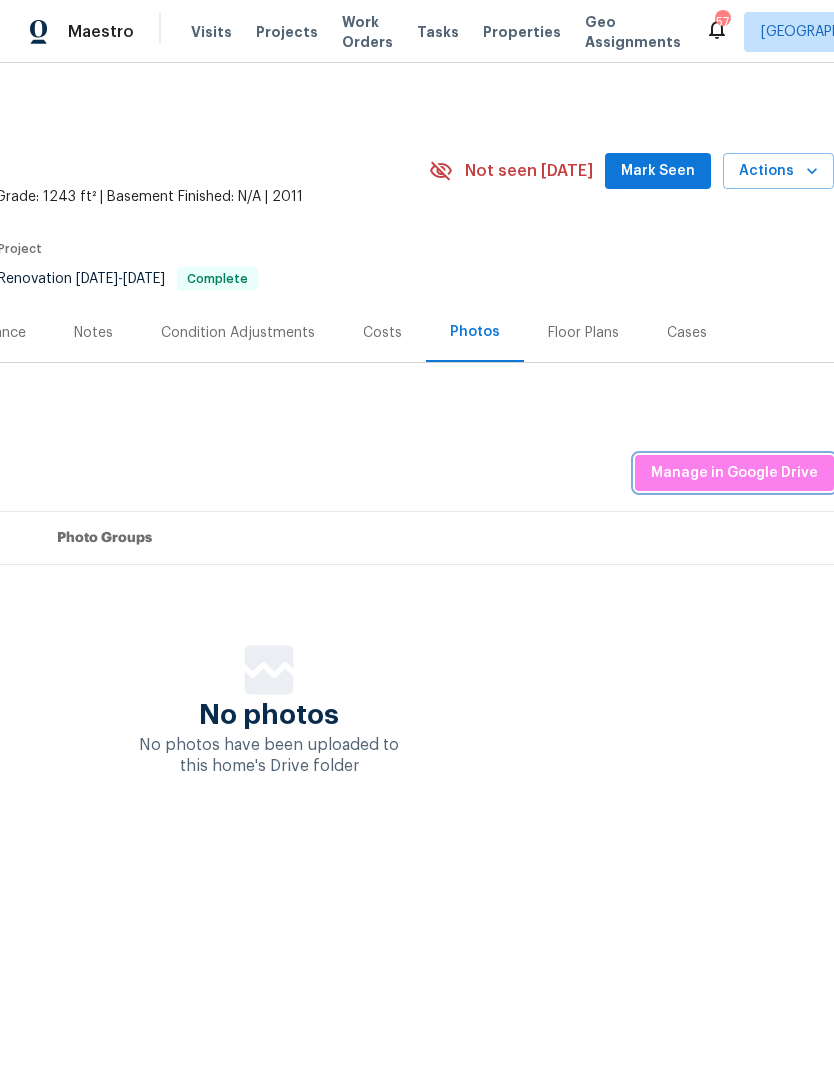 click on "Manage in Google Drive" at bounding box center (734, 473) 